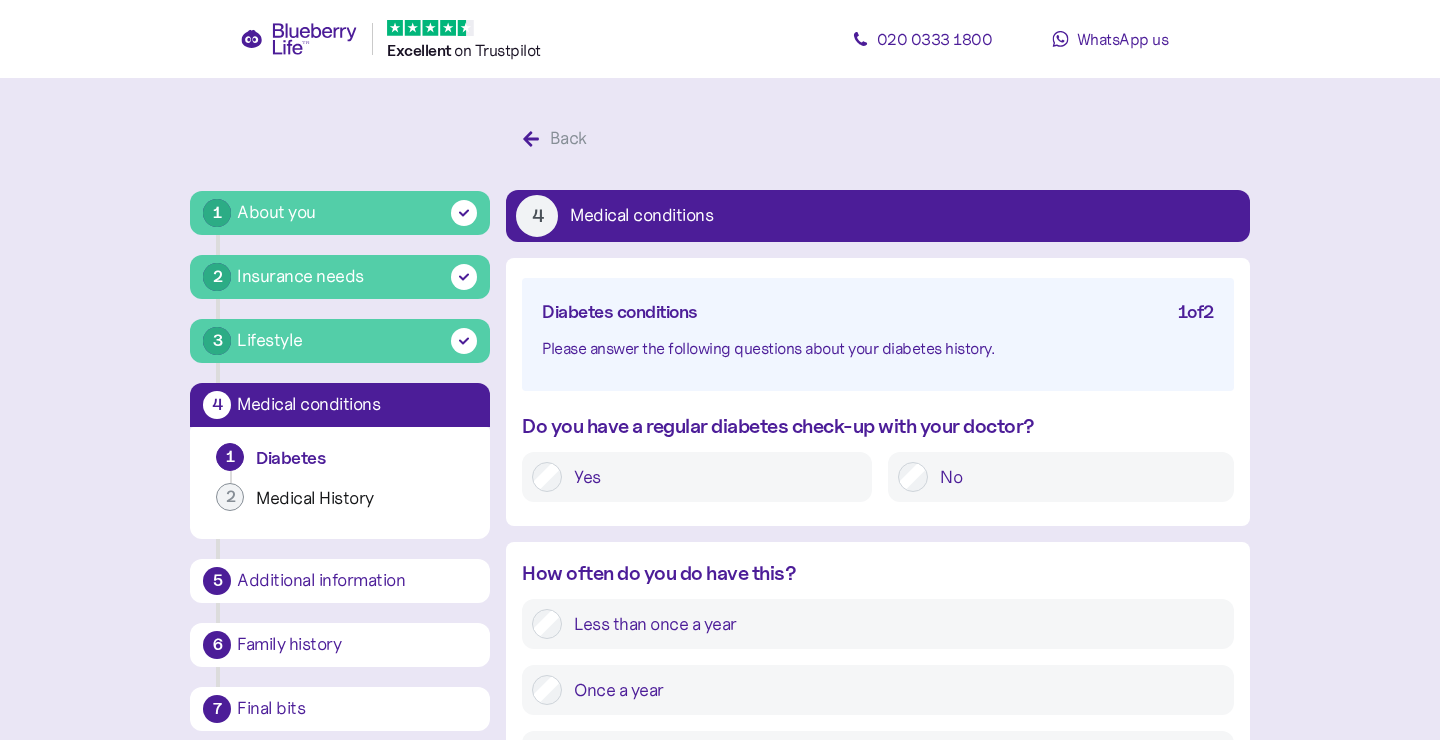 scroll, scrollTop: 259, scrollLeft: 0, axis: vertical 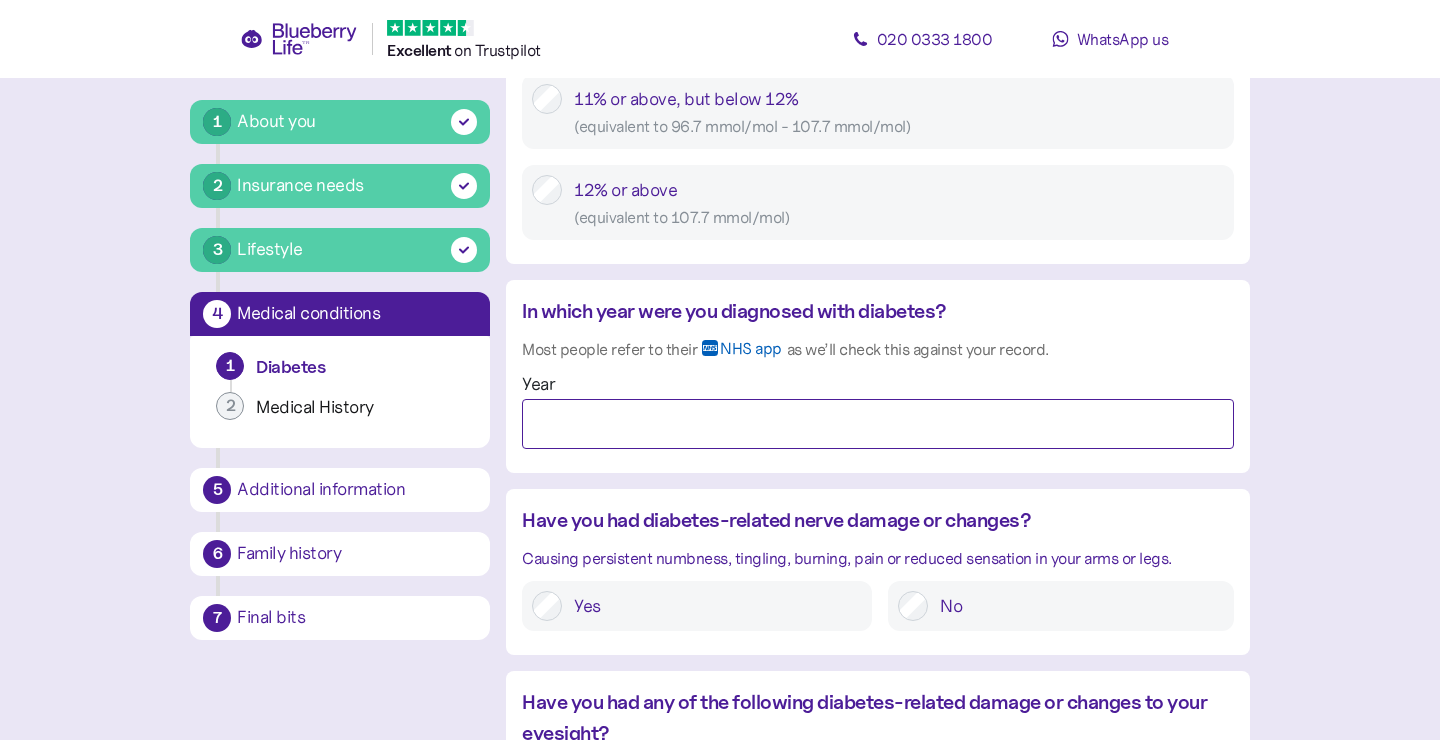 click on "Year" at bounding box center [877, 424] 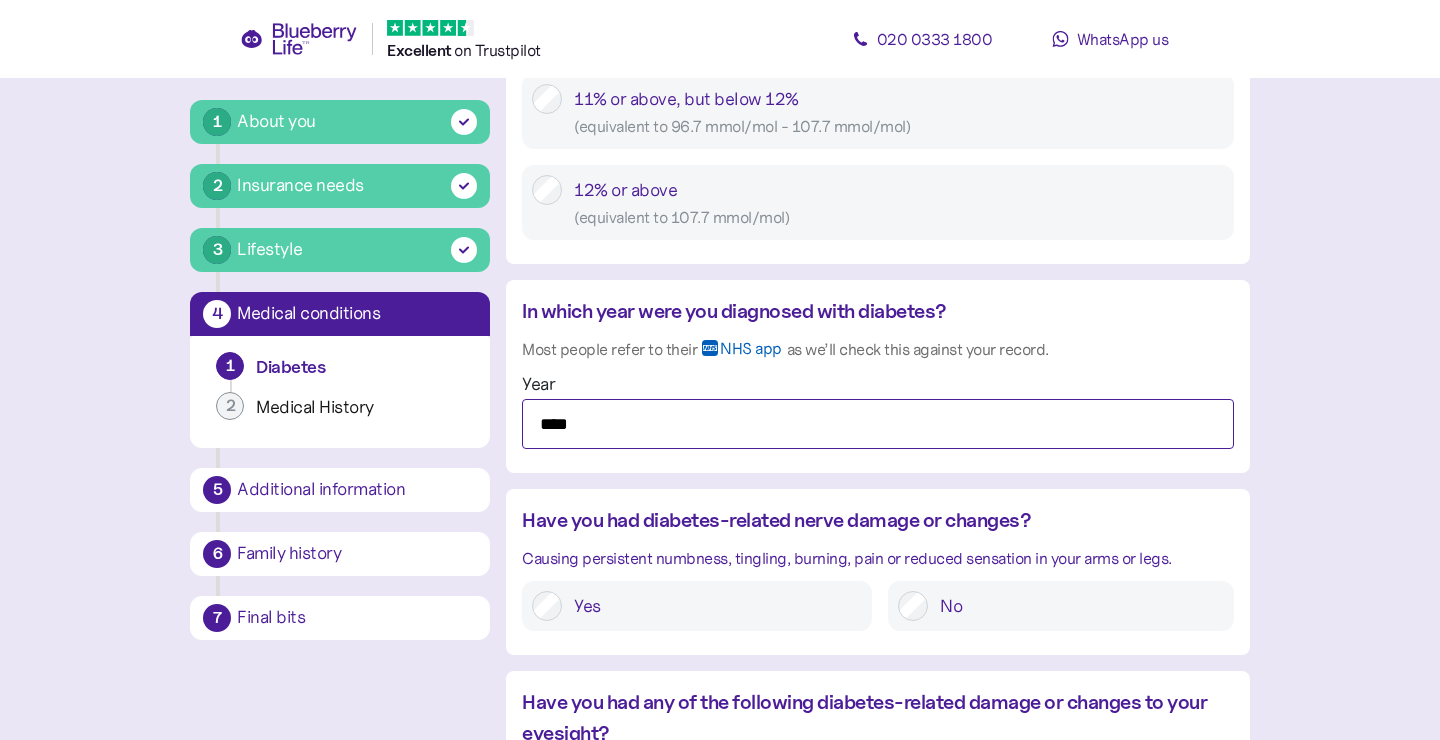 type on "****" 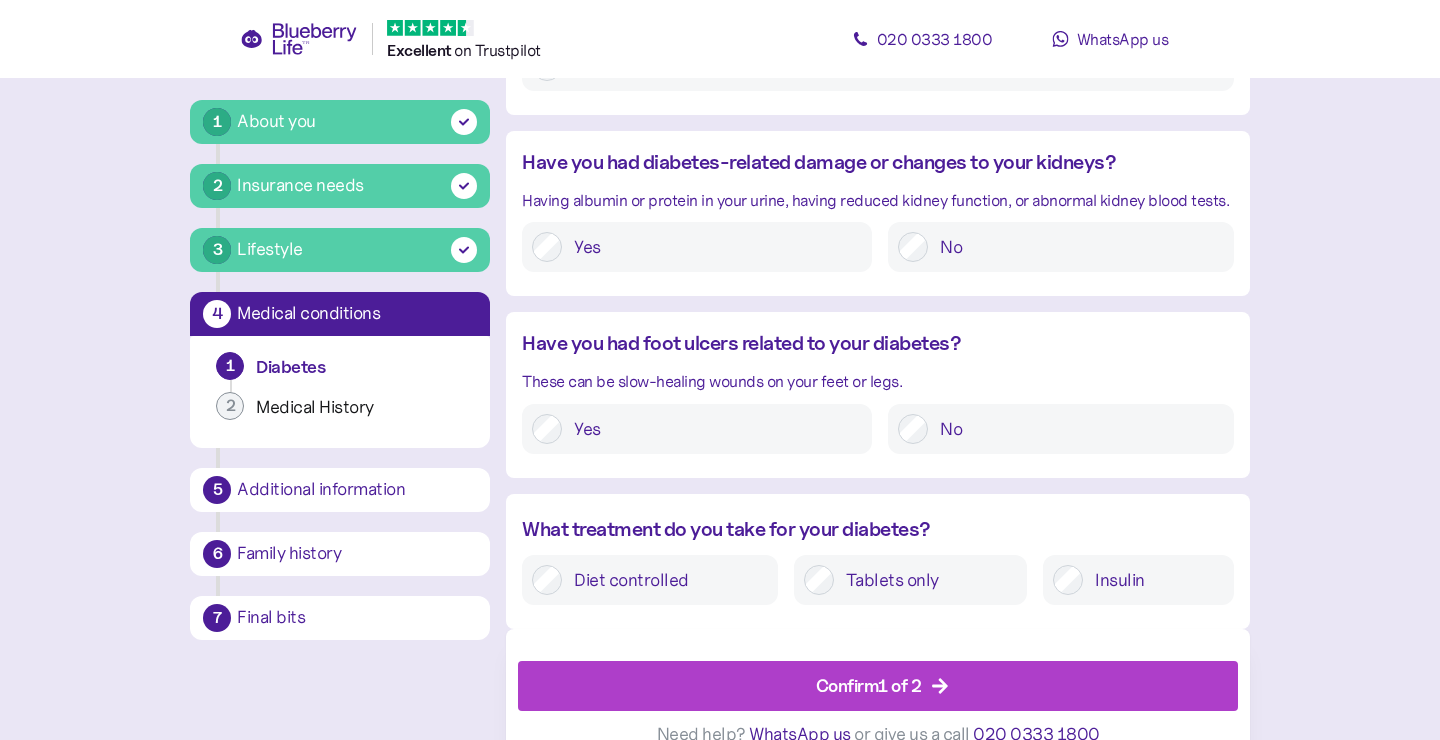 scroll, scrollTop: 2348, scrollLeft: 0, axis: vertical 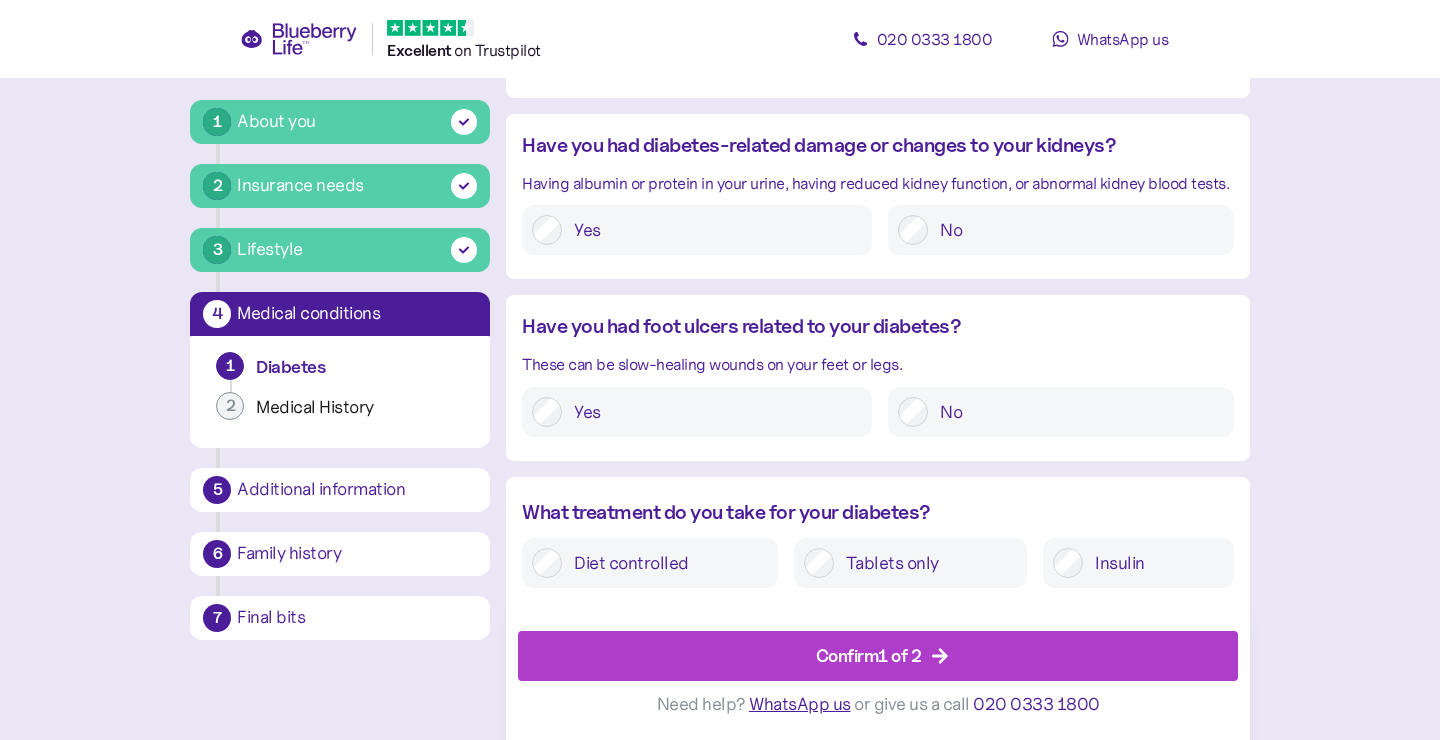 click on "Confirm  1 of 2" at bounding box center (882, 656) 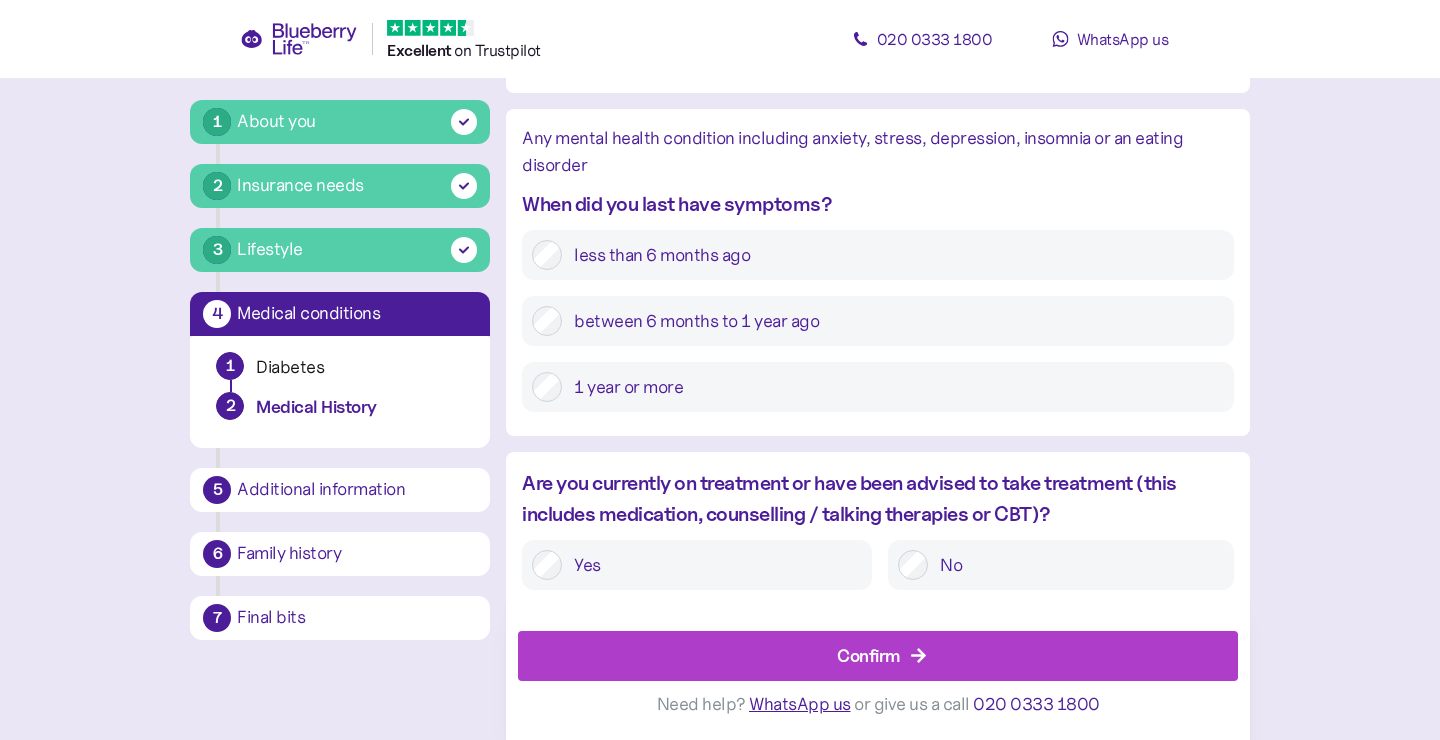 scroll, scrollTop: 2478, scrollLeft: 0, axis: vertical 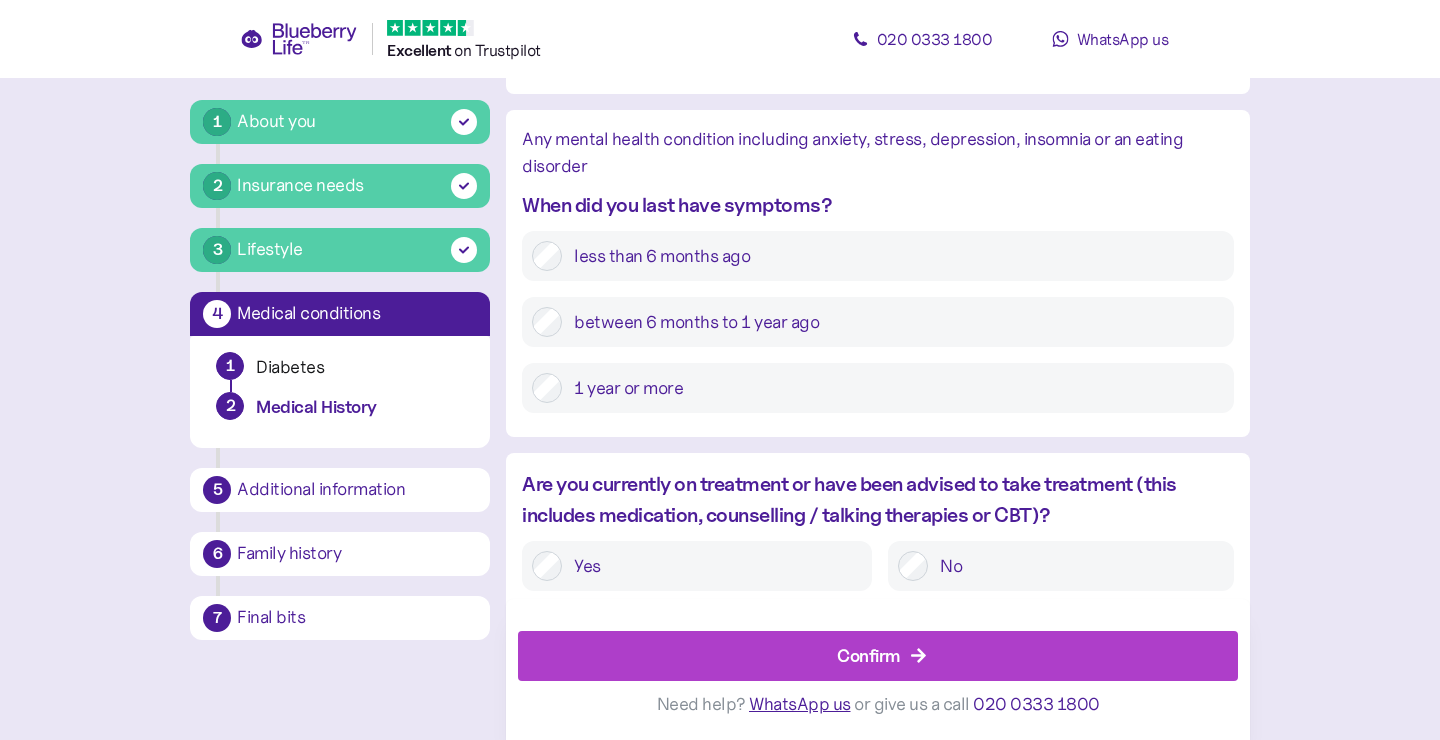click on "Confirm" at bounding box center [882, 656] 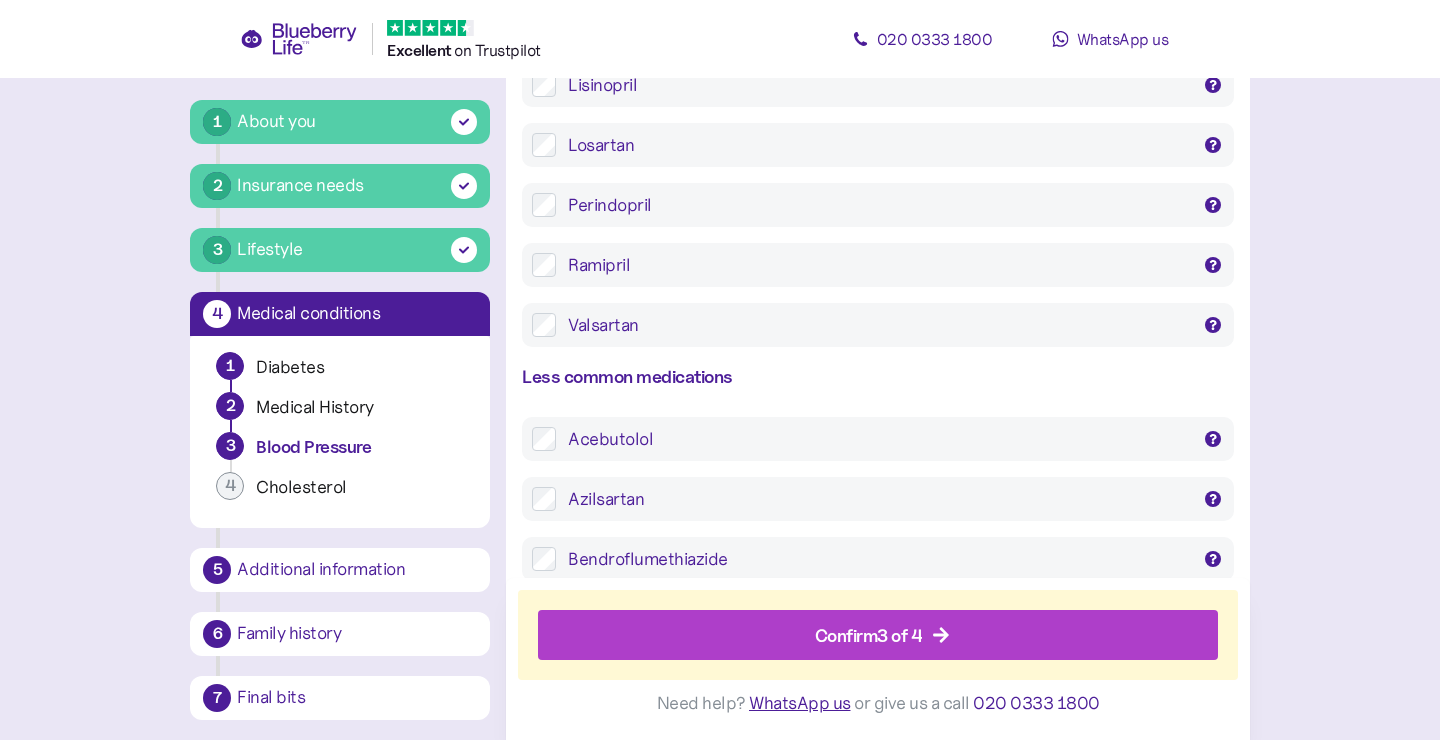 scroll, scrollTop: 1114, scrollLeft: 0, axis: vertical 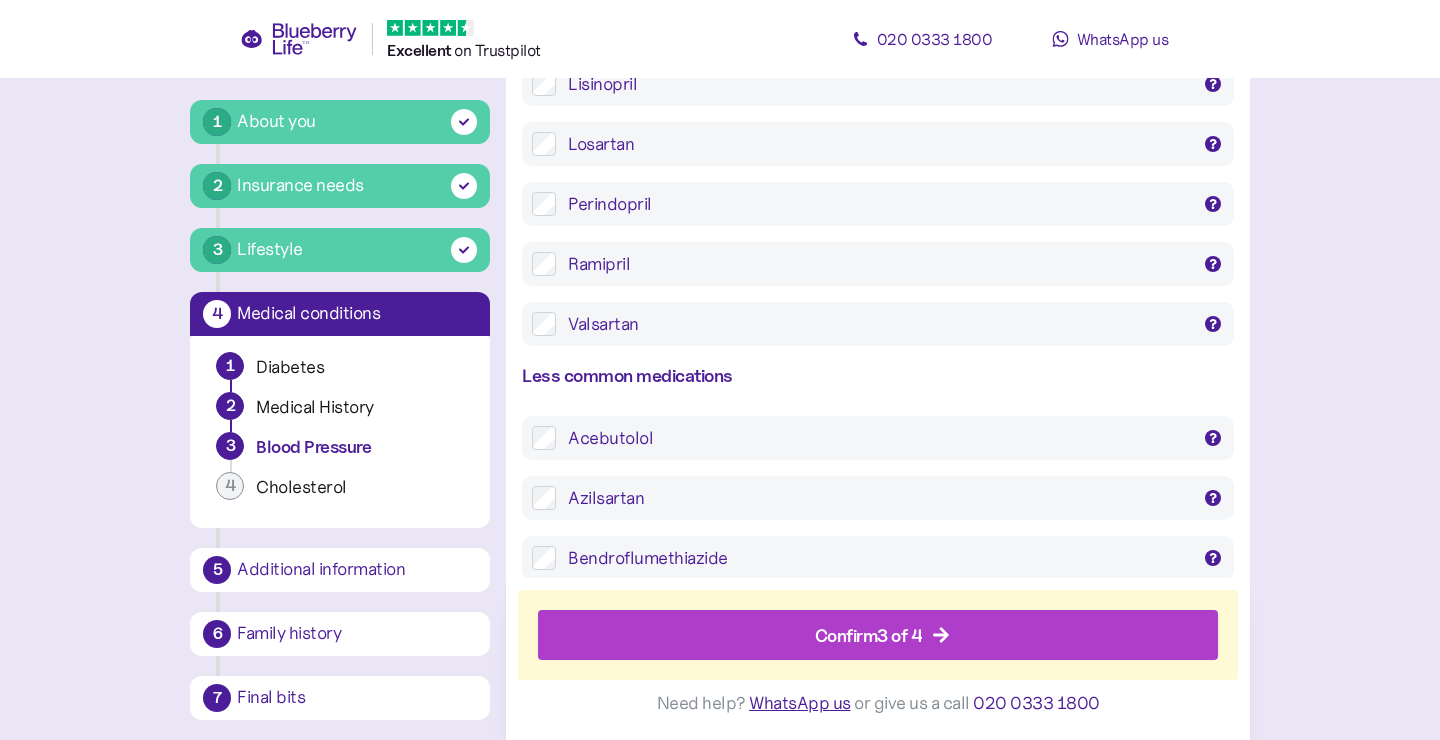 click on "Confirm  3 of 4" at bounding box center [882, 636] 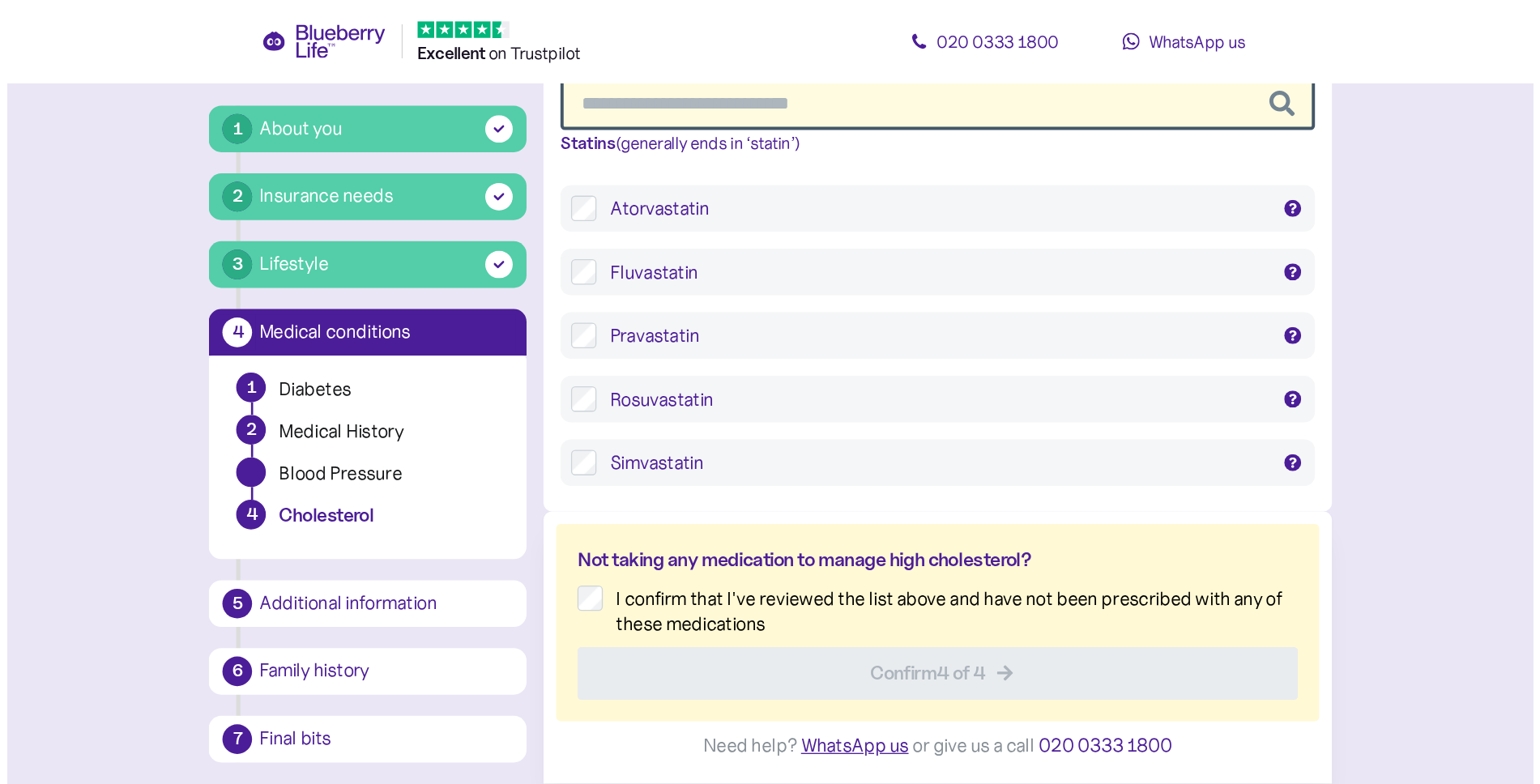 scroll, scrollTop: 31, scrollLeft: 0, axis: vertical 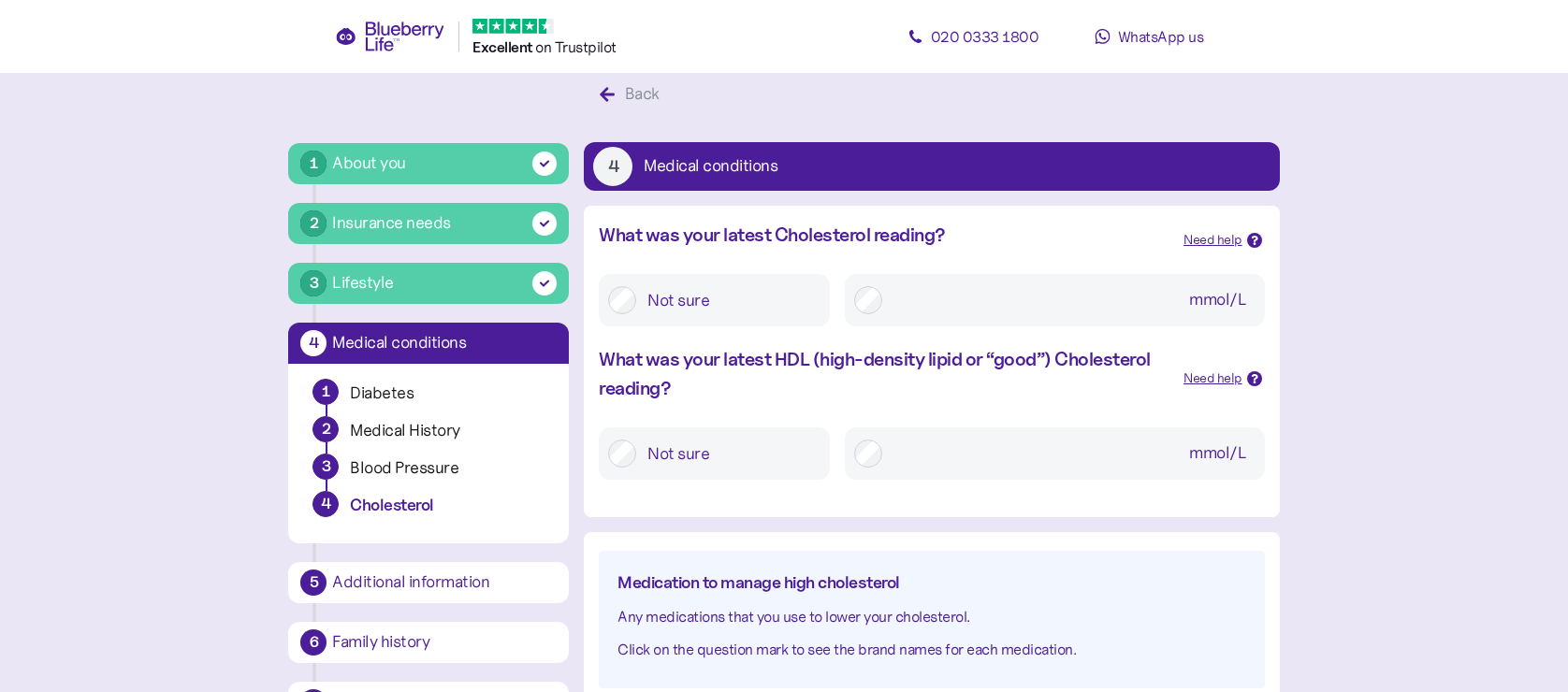 click on "What was your latest Cholesterol reading? Need help Don't worry if you don't know your recent cholesterol result. Please select "not sure". Not sure mmol/L What was your latest HDL (high-density lipid or “good”) Cholesterol reading? Need help Don't worry if you don't know your recent cholesterol result. Please select "not sure". Not sure mmol/L Medication to manage high cholesterol Any medications that you use to lower your cholesterol. Click on the question mark to see the brand names for each medication. Are you taking any of these medications? Please select all that apply to you. Search for your  lower cholesterol  medication Statins  (generally ends in ‘statin’) Atorvastatin Atorvastatin Fluvastatin Dorisin XL, Fluvastatin, Lesol XL Pravastatin Pravastatin Rosuvastatin Crestor, Rosuvastatin" at bounding box center (784, 701) 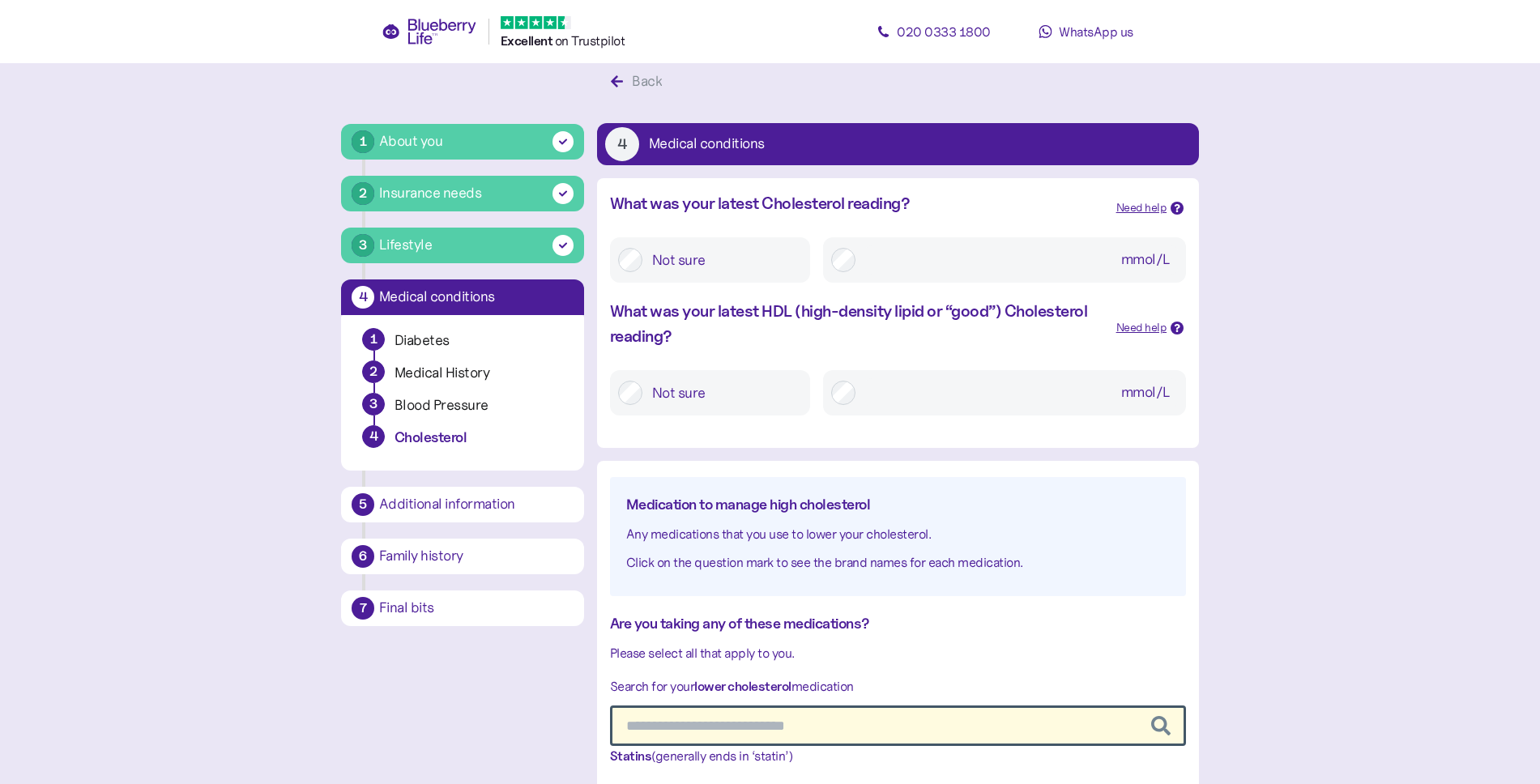 click on "Not sure" at bounding box center (722, 260) 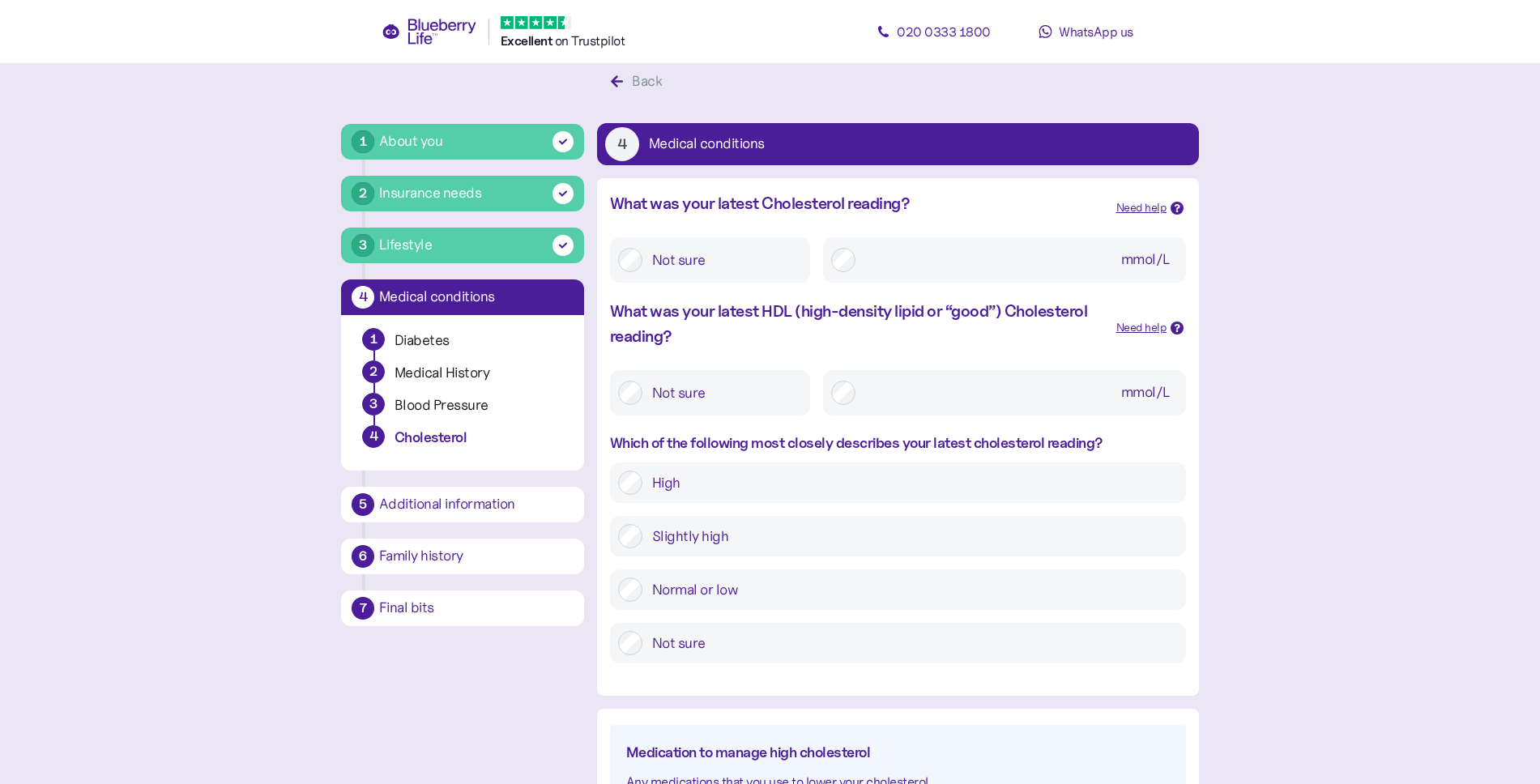 click on "Not sure" at bounding box center [722, 393] 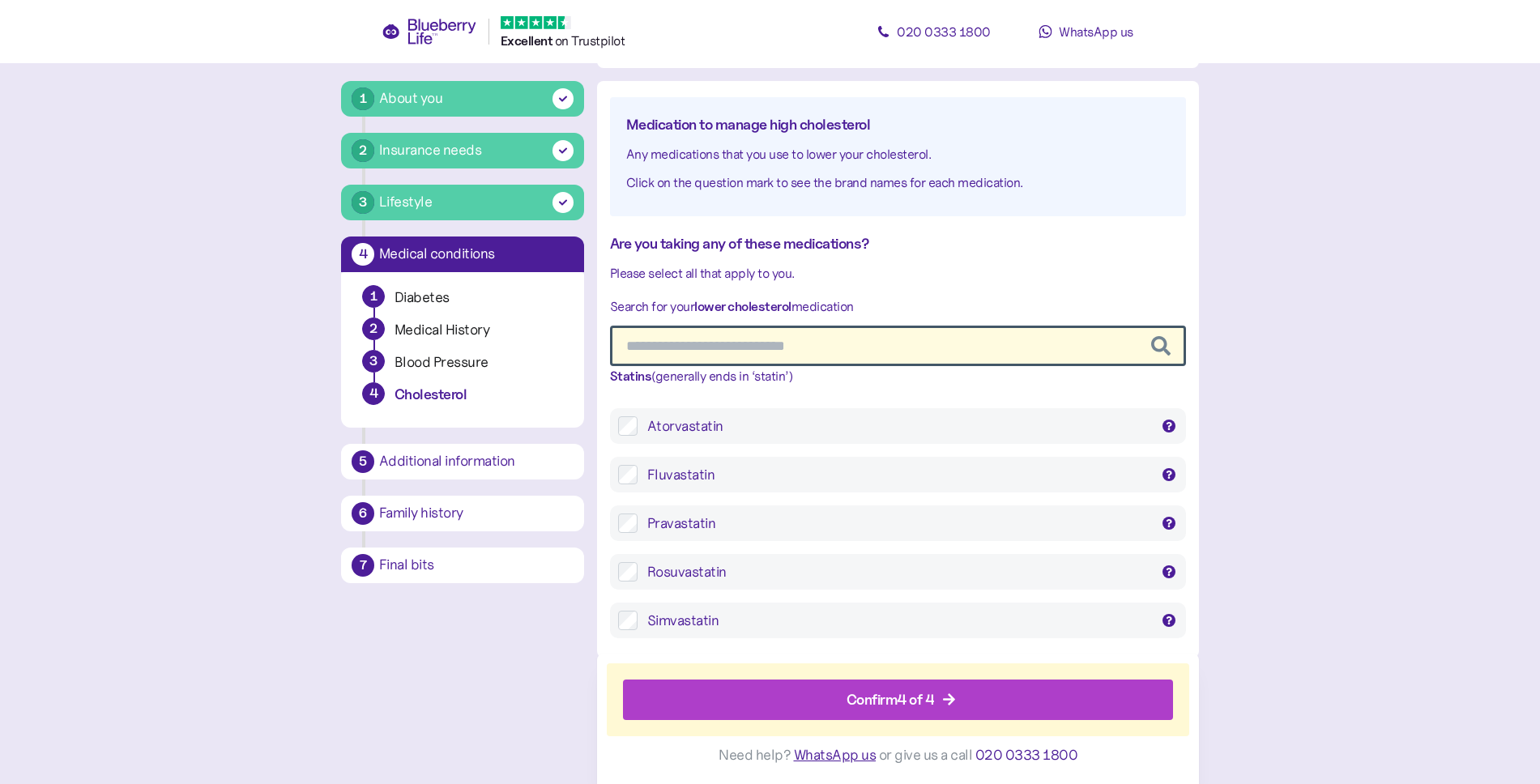 scroll, scrollTop: 657, scrollLeft: 0, axis: vertical 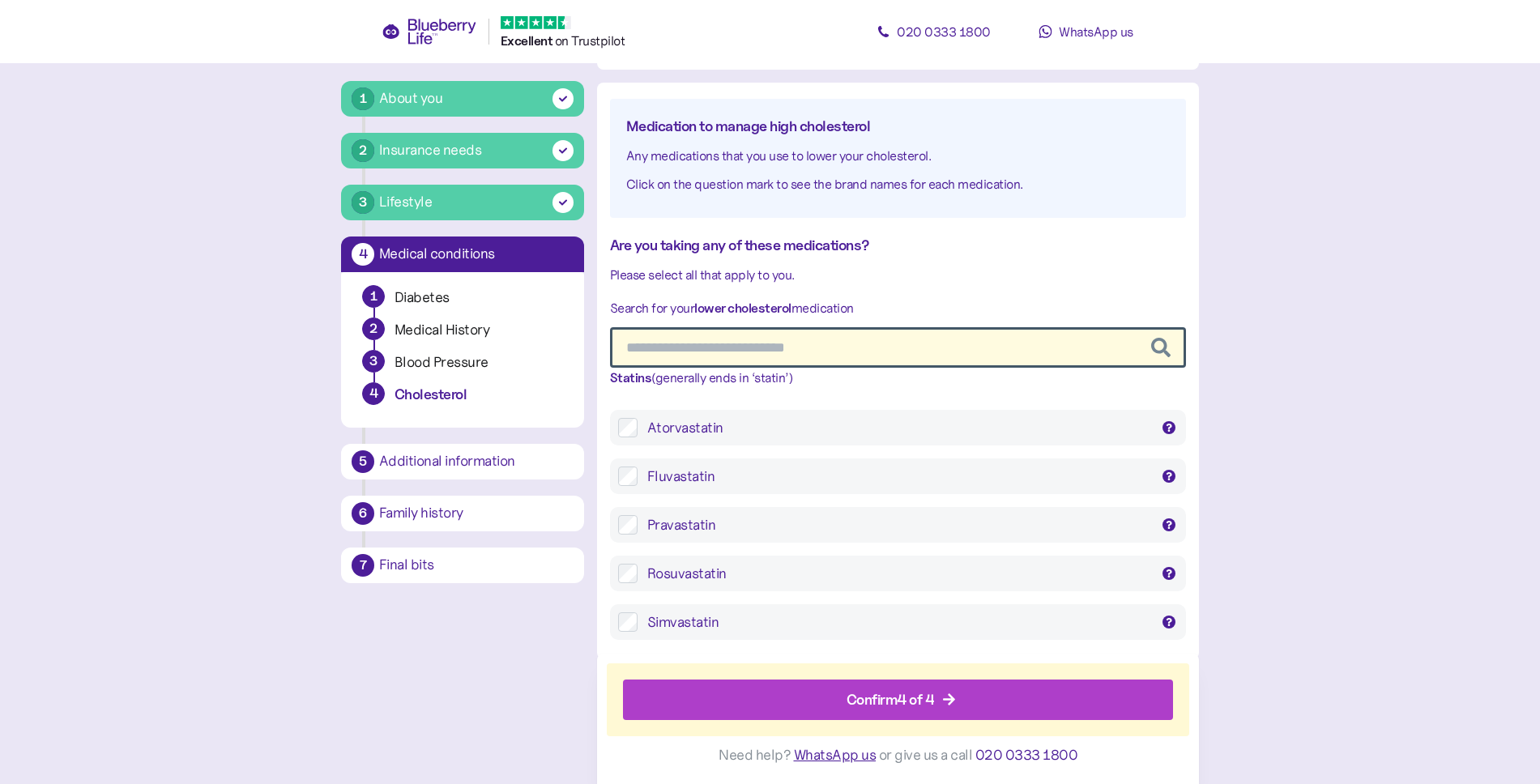 click on "Confirm  4 of 4" at bounding box center (890, 699) 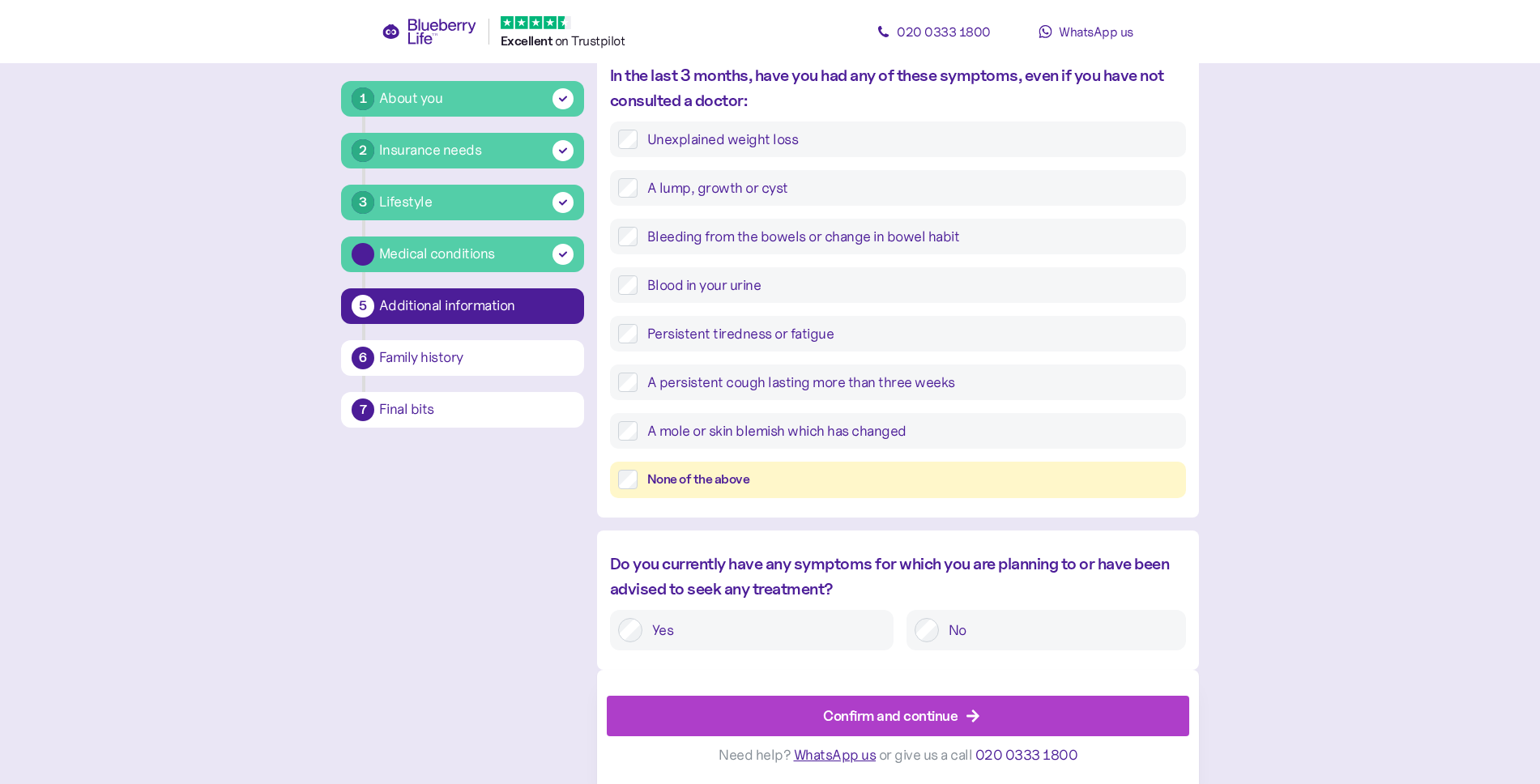 scroll, scrollTop: 31, scrollLeft: 0, axis: vertical 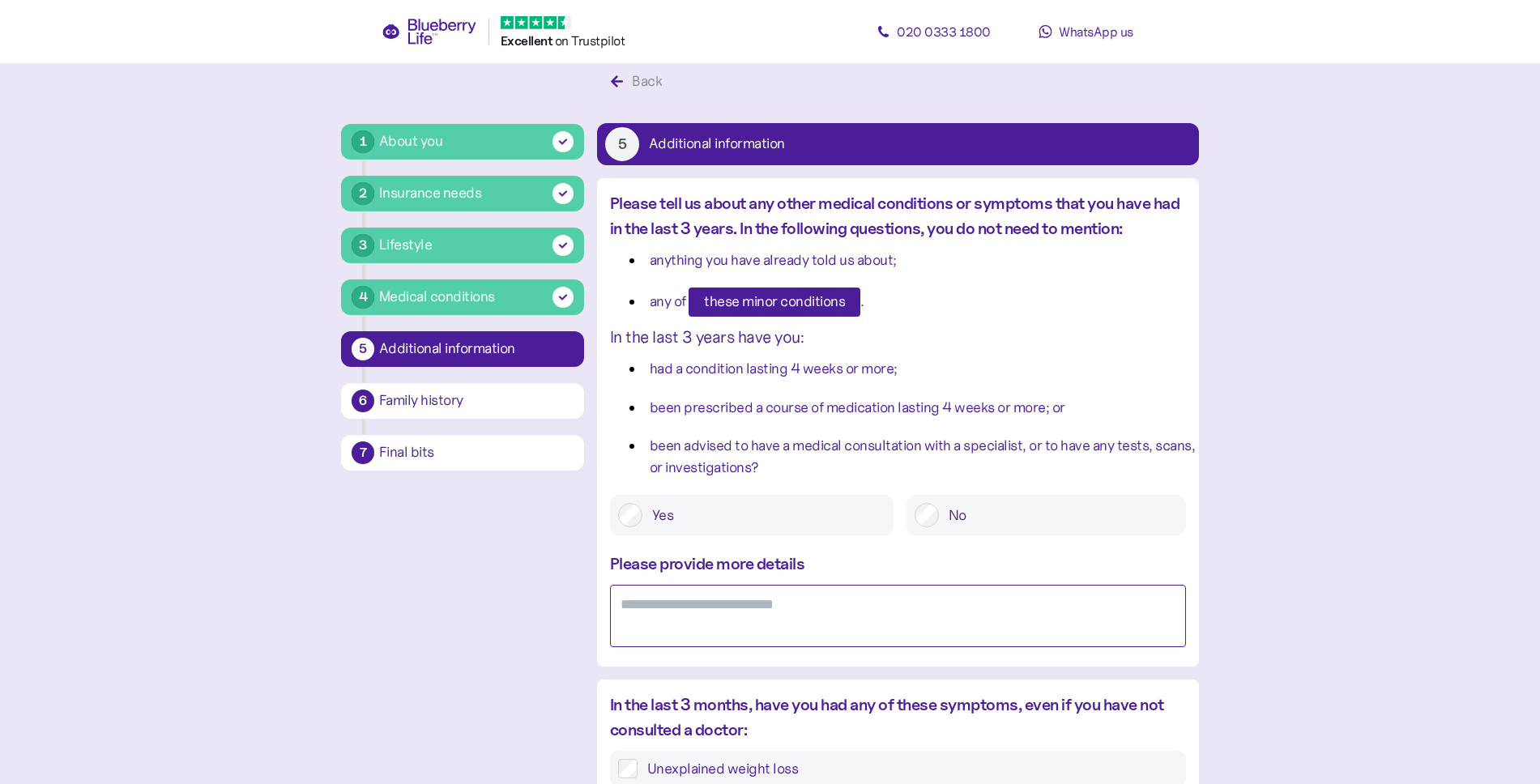 click at bounding box center [898, 616] 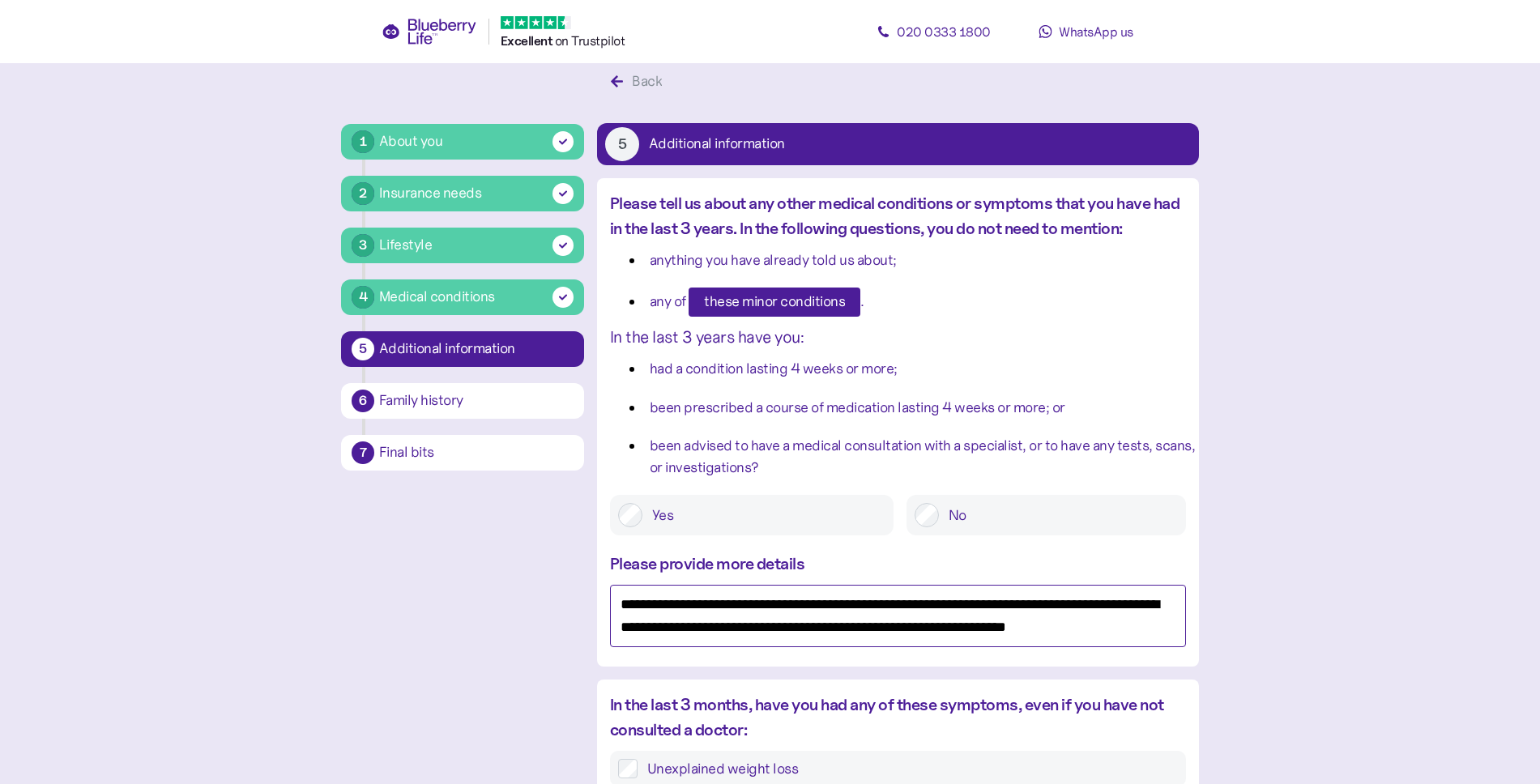click on "**********" at bounding box center (898, 616) 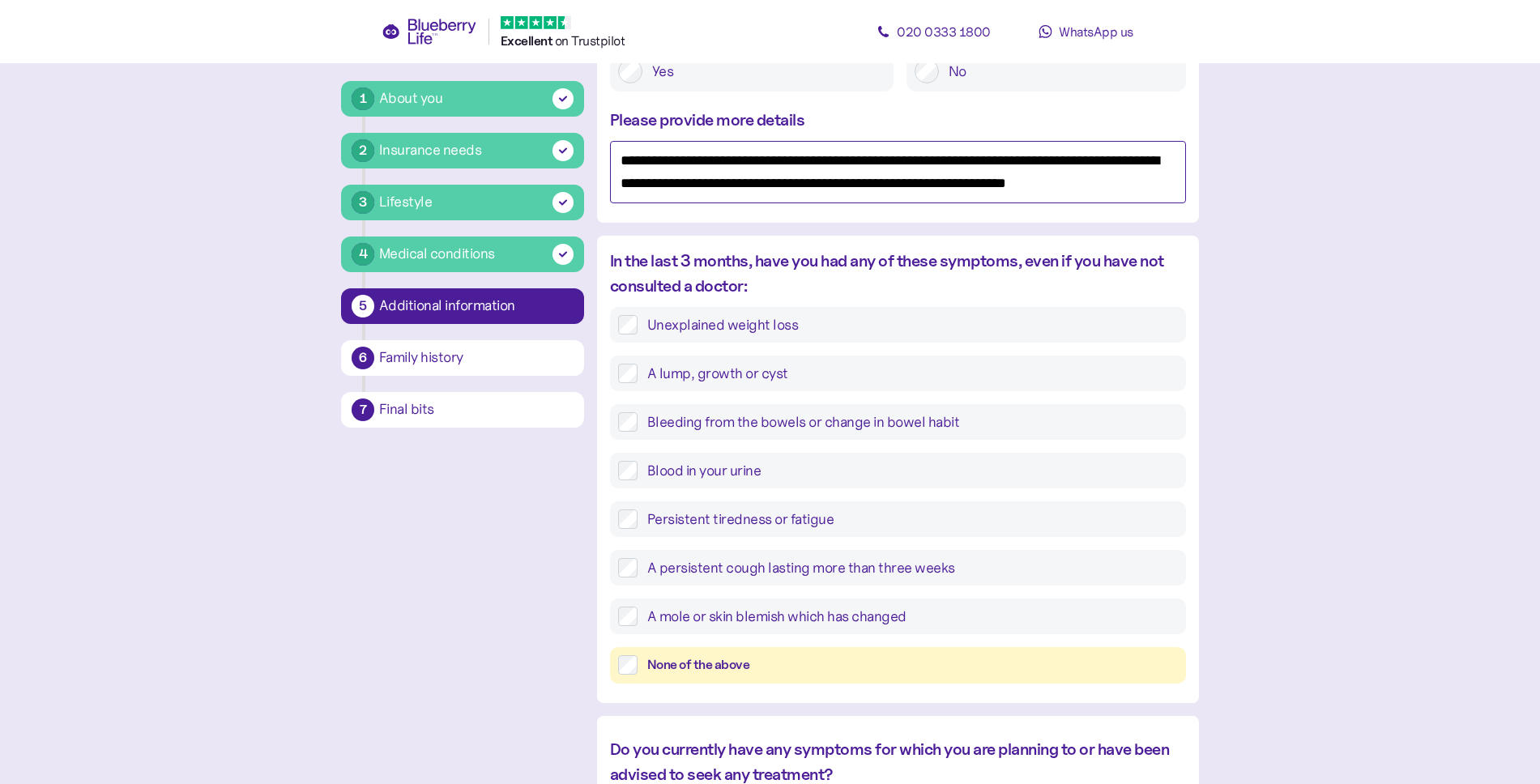 scroll, scrollTop: 476, scrollLeft: 0, axis: vertical 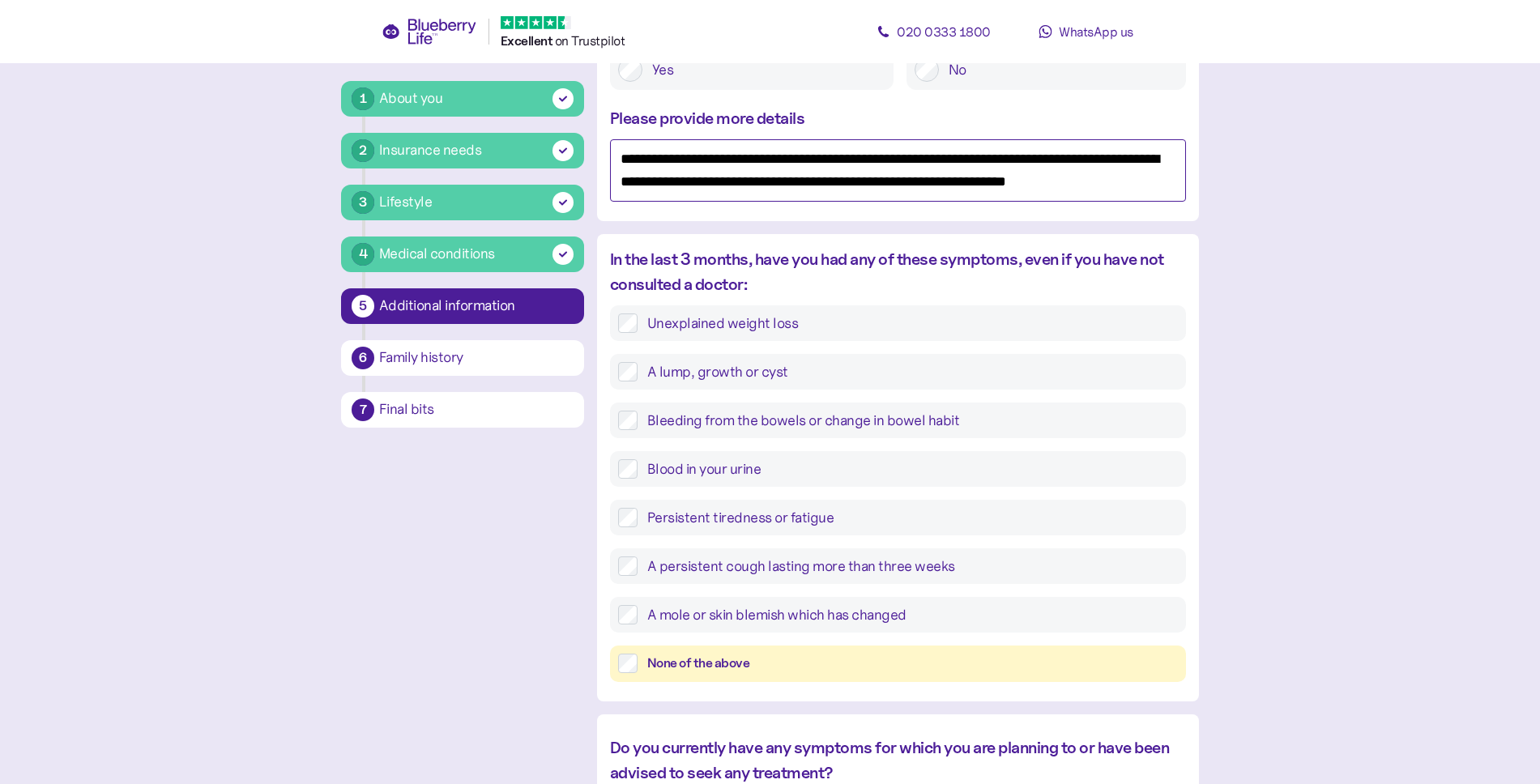 type on "**********" 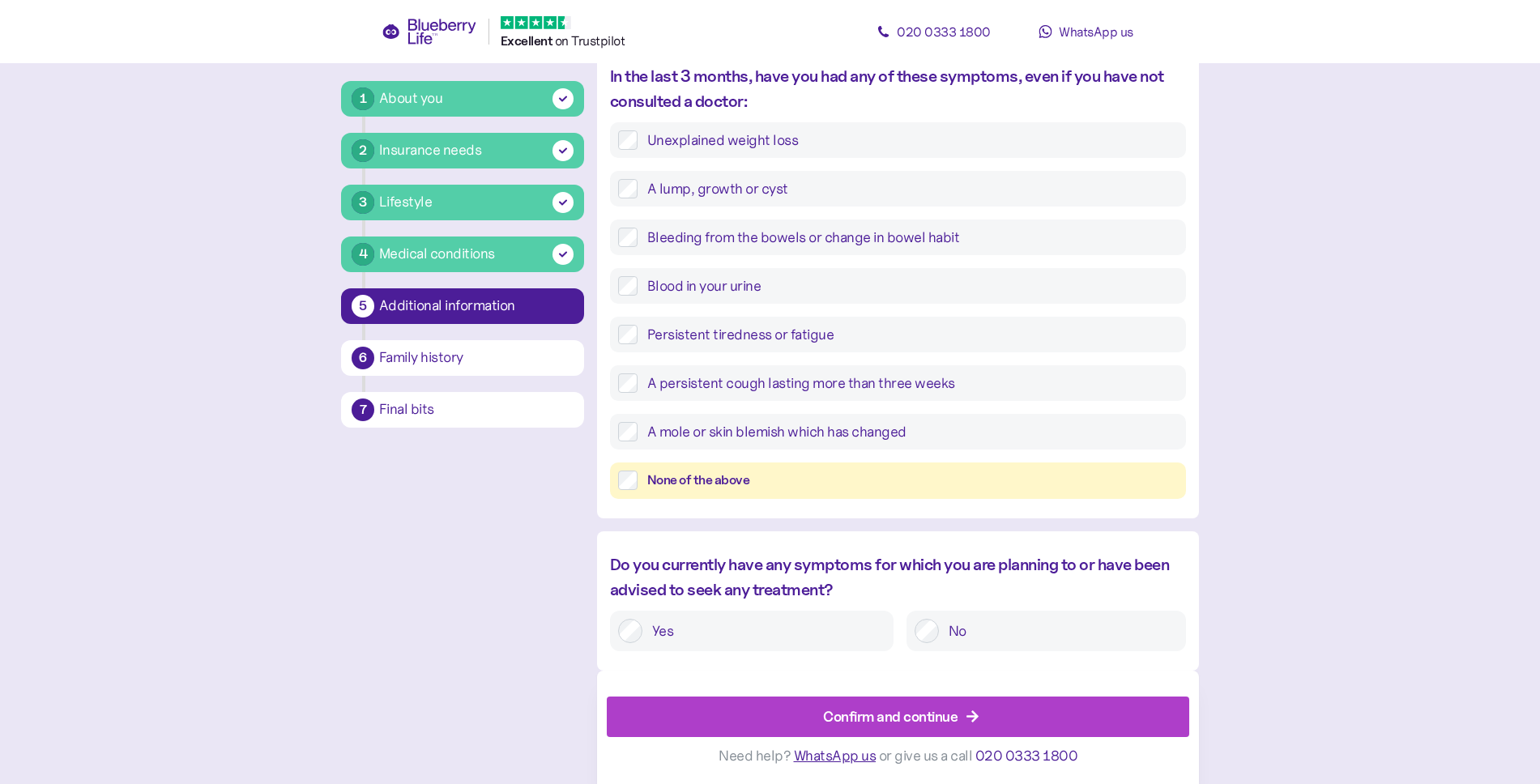 scroll, scrollTop: 658, scrollLeft: 0, axis: vertical 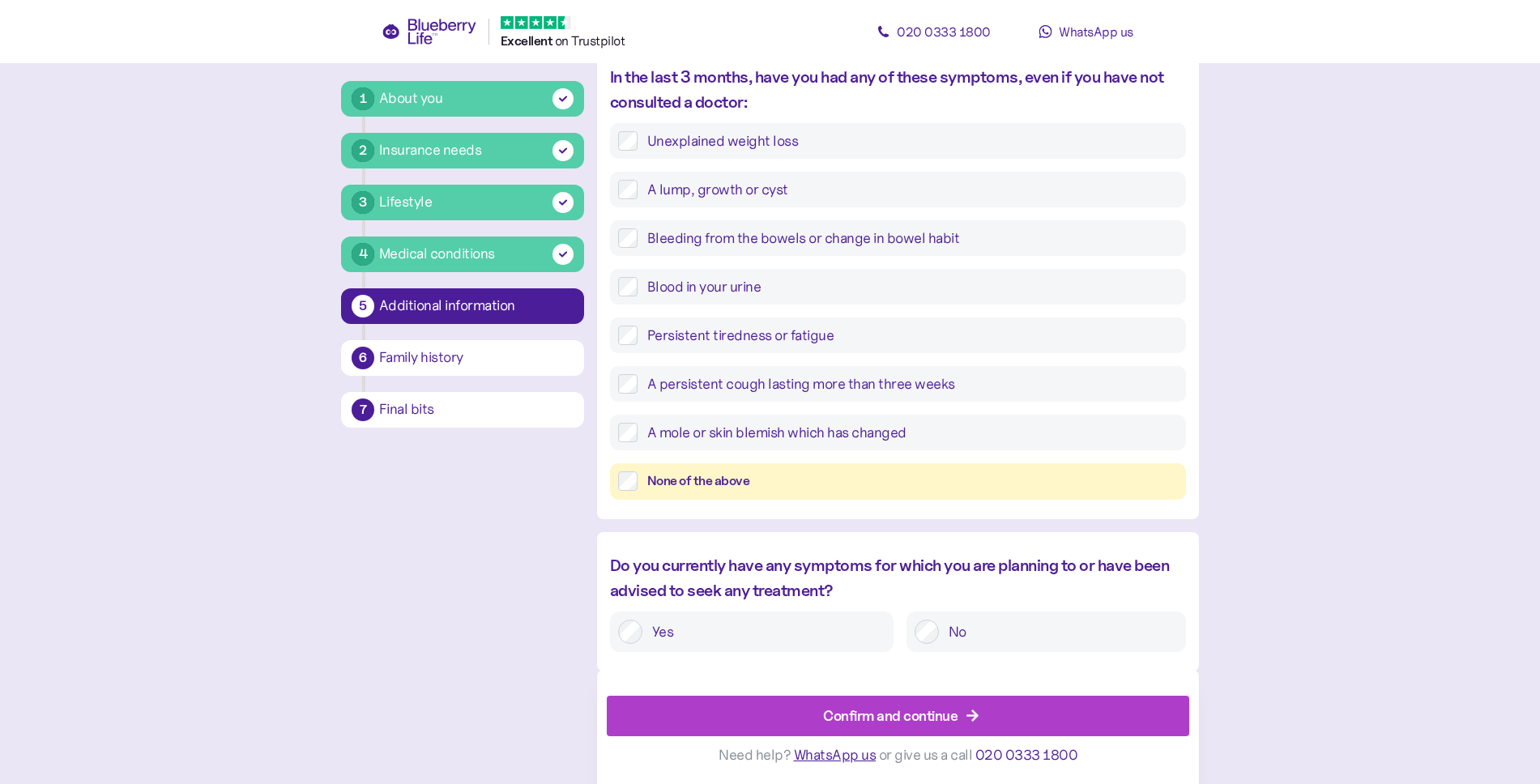 click on "Confirm and continue" at bounding box center (890, 715) 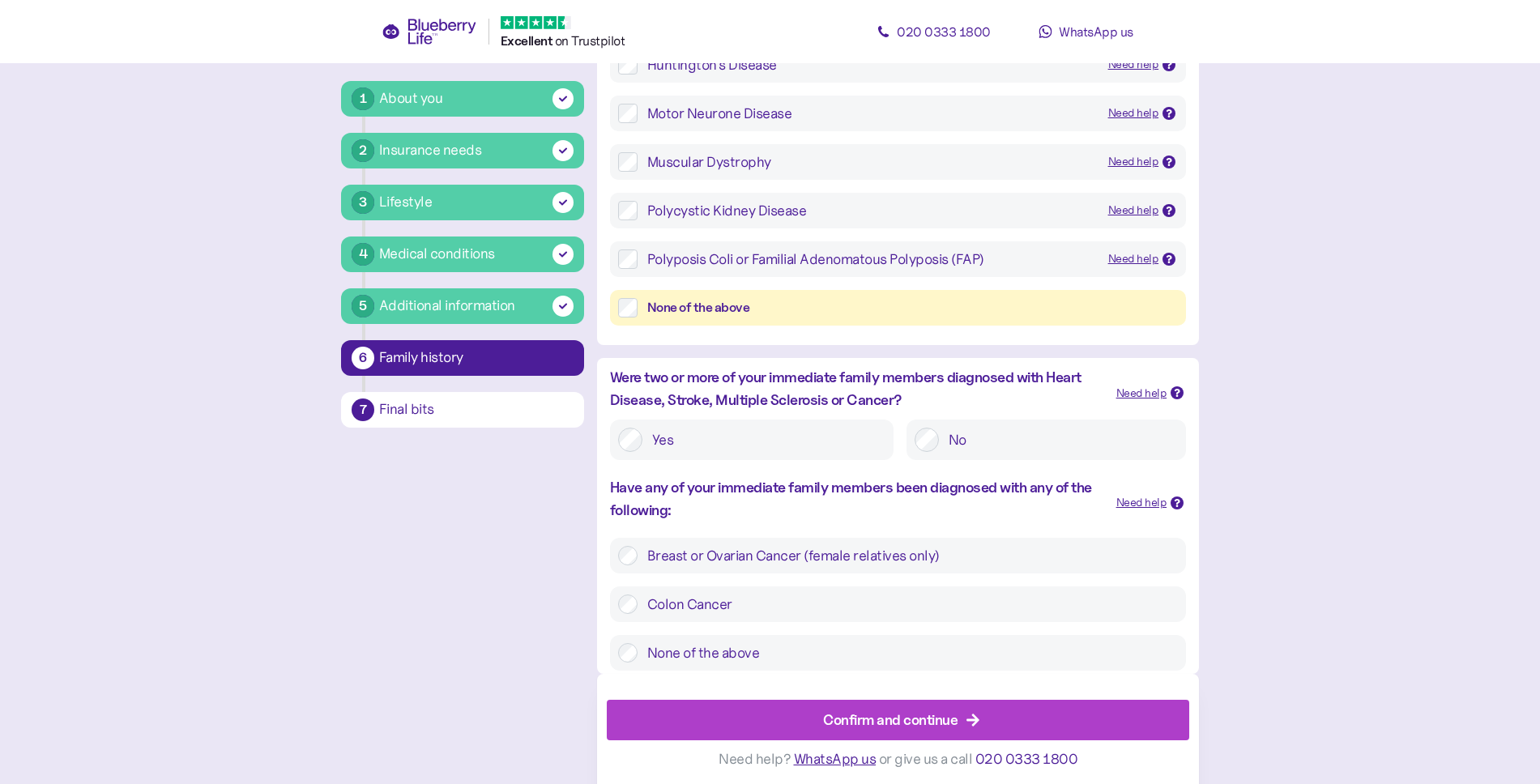 scroll, scrollTop: 326, scrollLeft: 0, axis: vertical 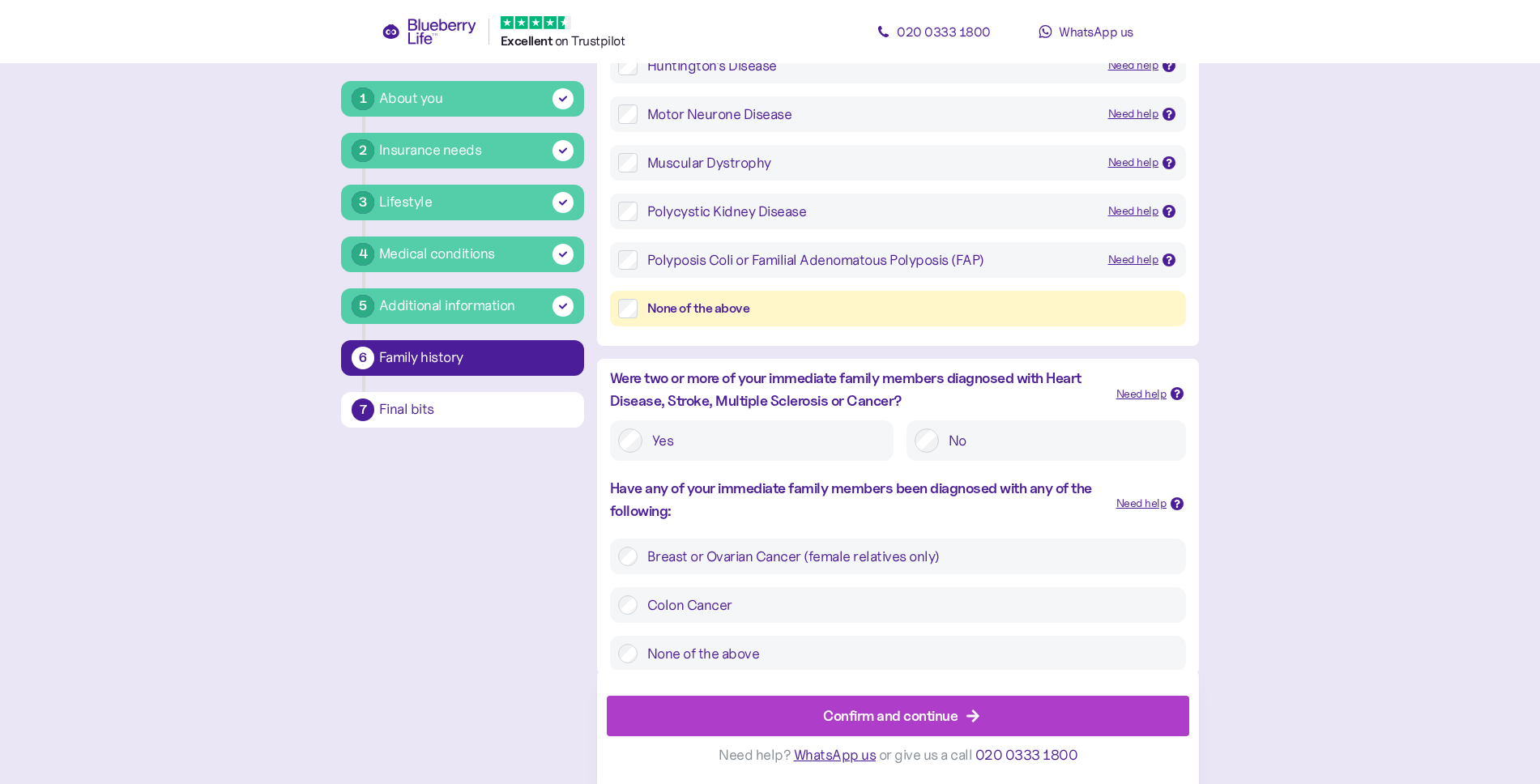 click on "Confirm and continue" at bounding box center (890, 715) 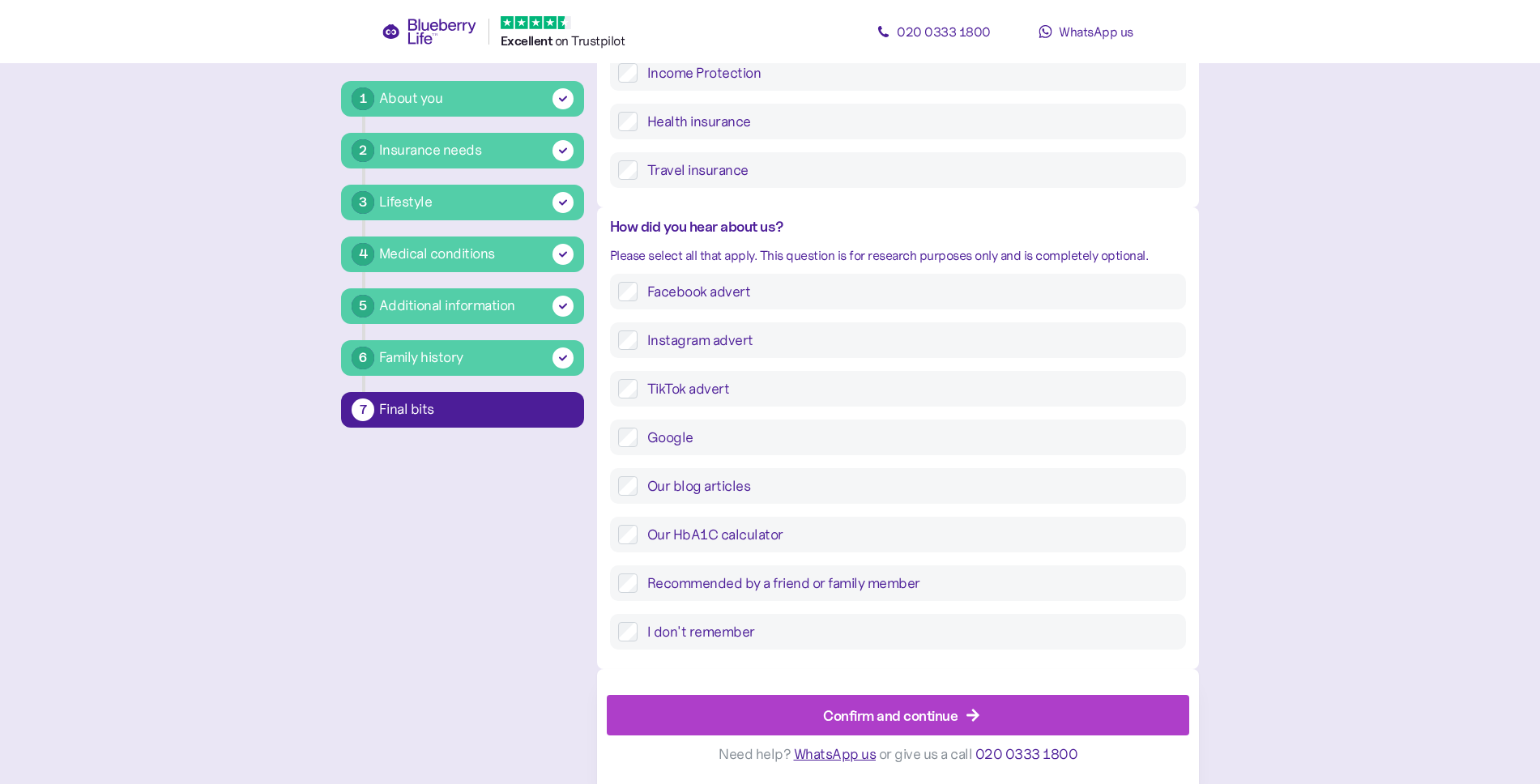 scroll, scrollTop: 288, scrollLeft: 0, axis: vertical 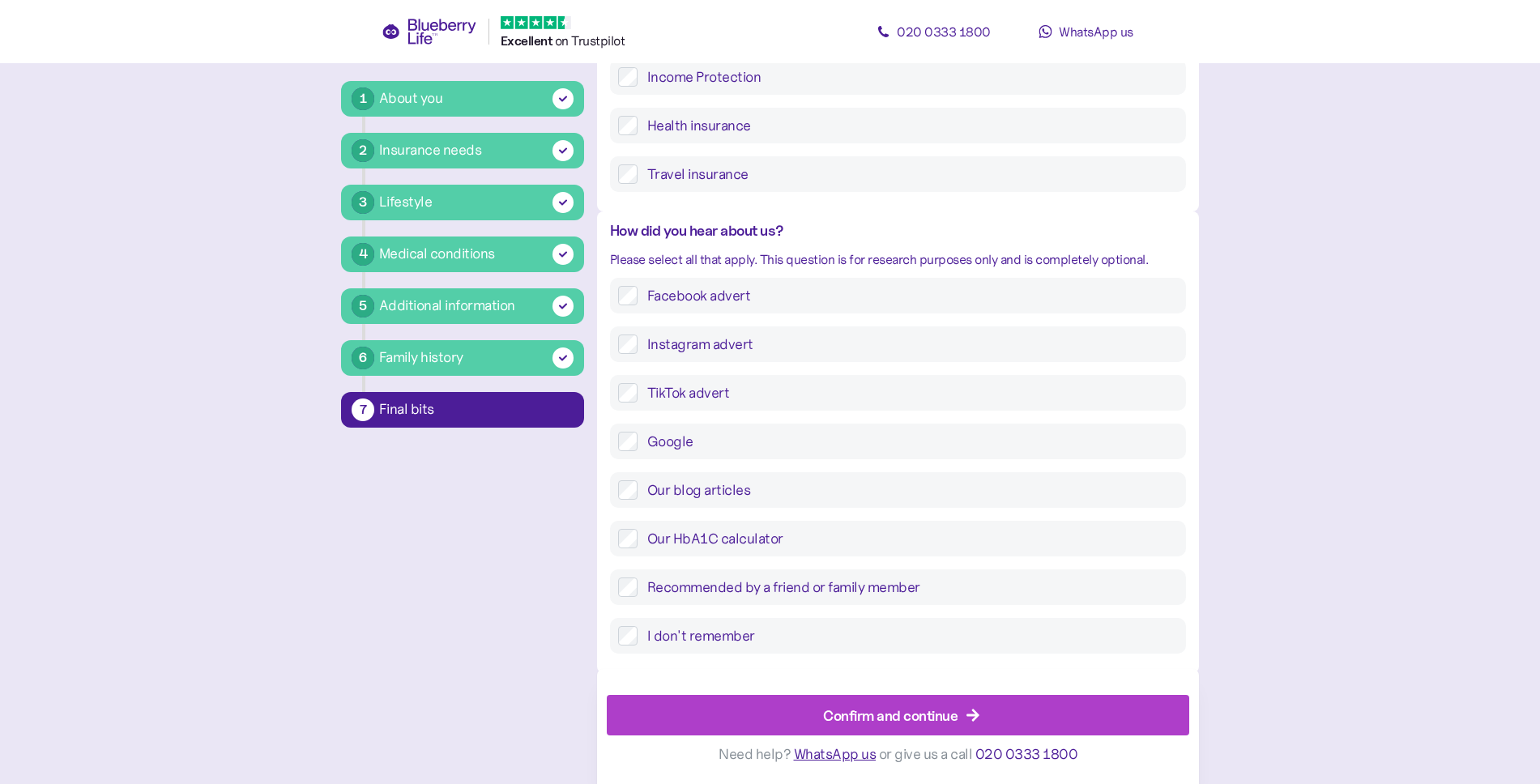 click on "Confirm and continue" at bounding box center (890, 715) 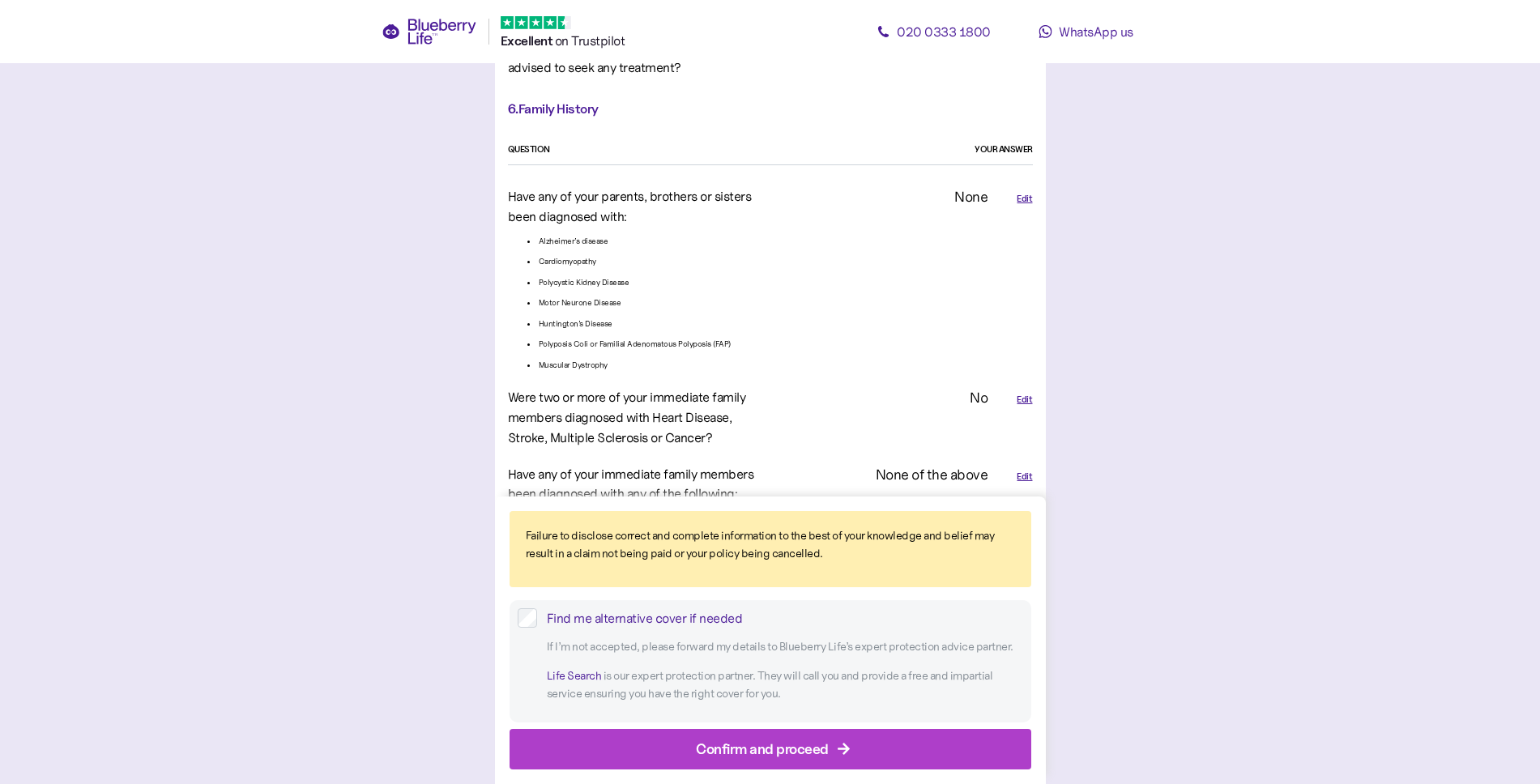 scroll, scrollTop: 4068, scrollLeft: 0, axis: vertical 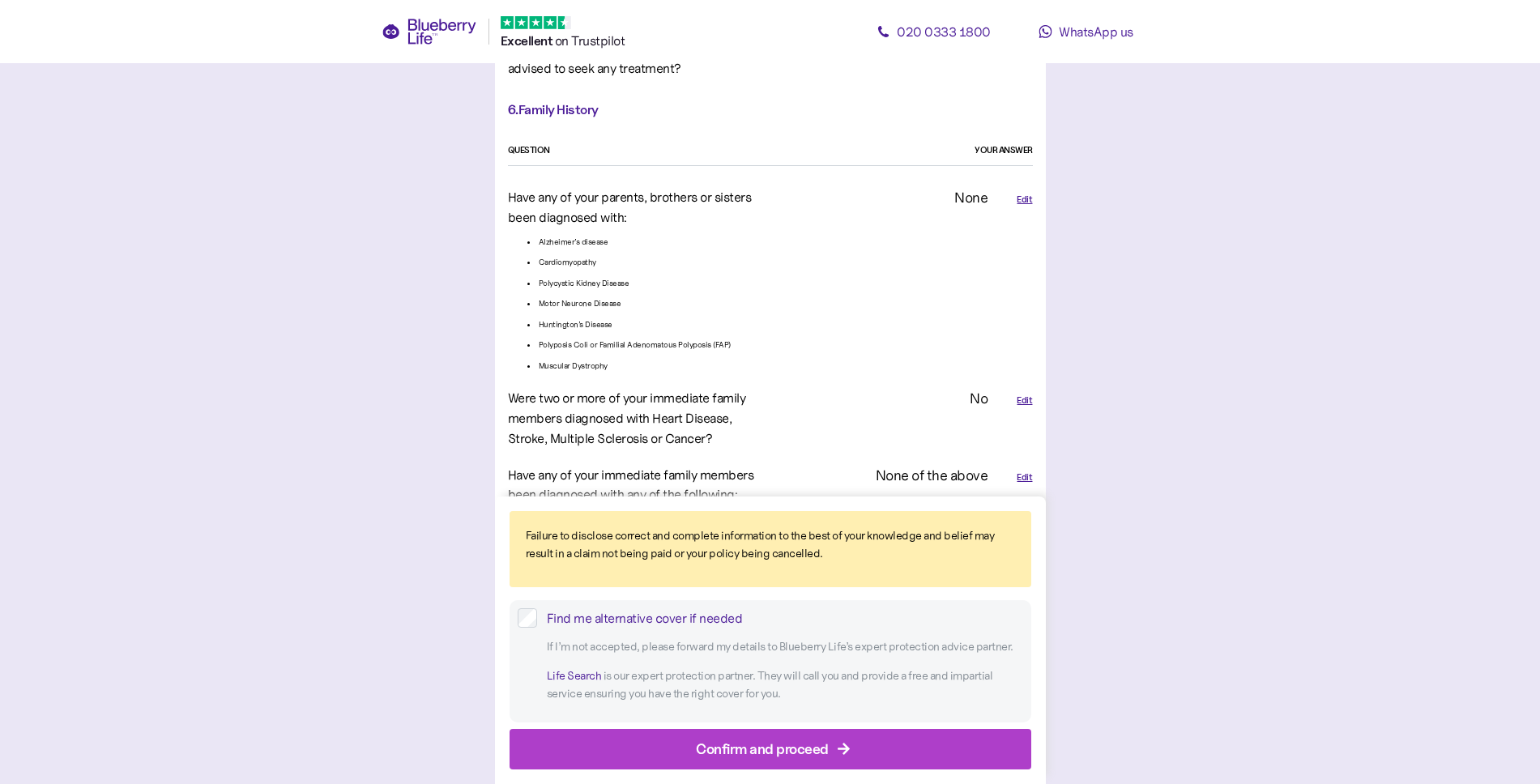 click on "Confirm and proceed" at bounding box center [762, 748] 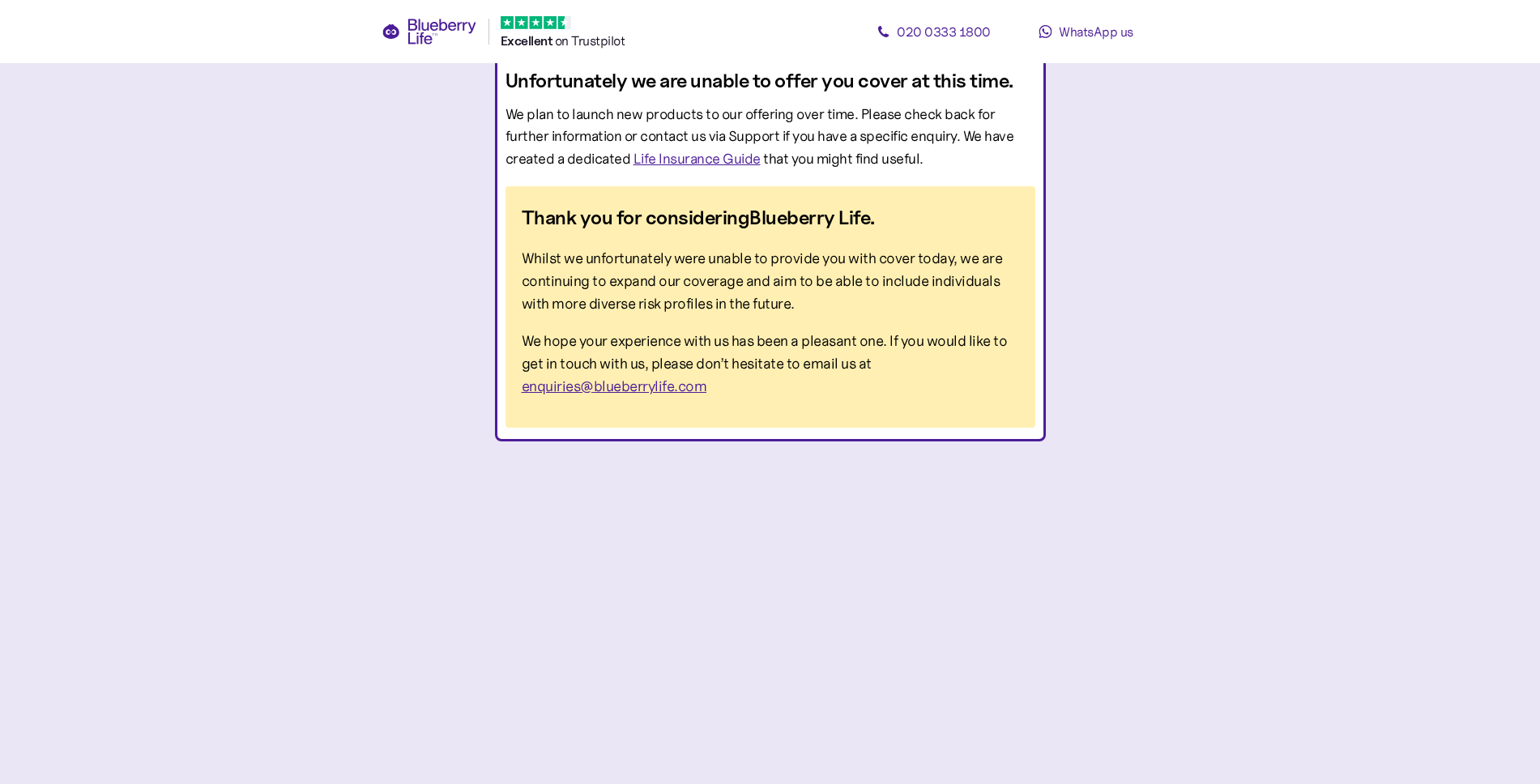 scroll, scrollTop: 0, scrollLeft: 0, axis: both 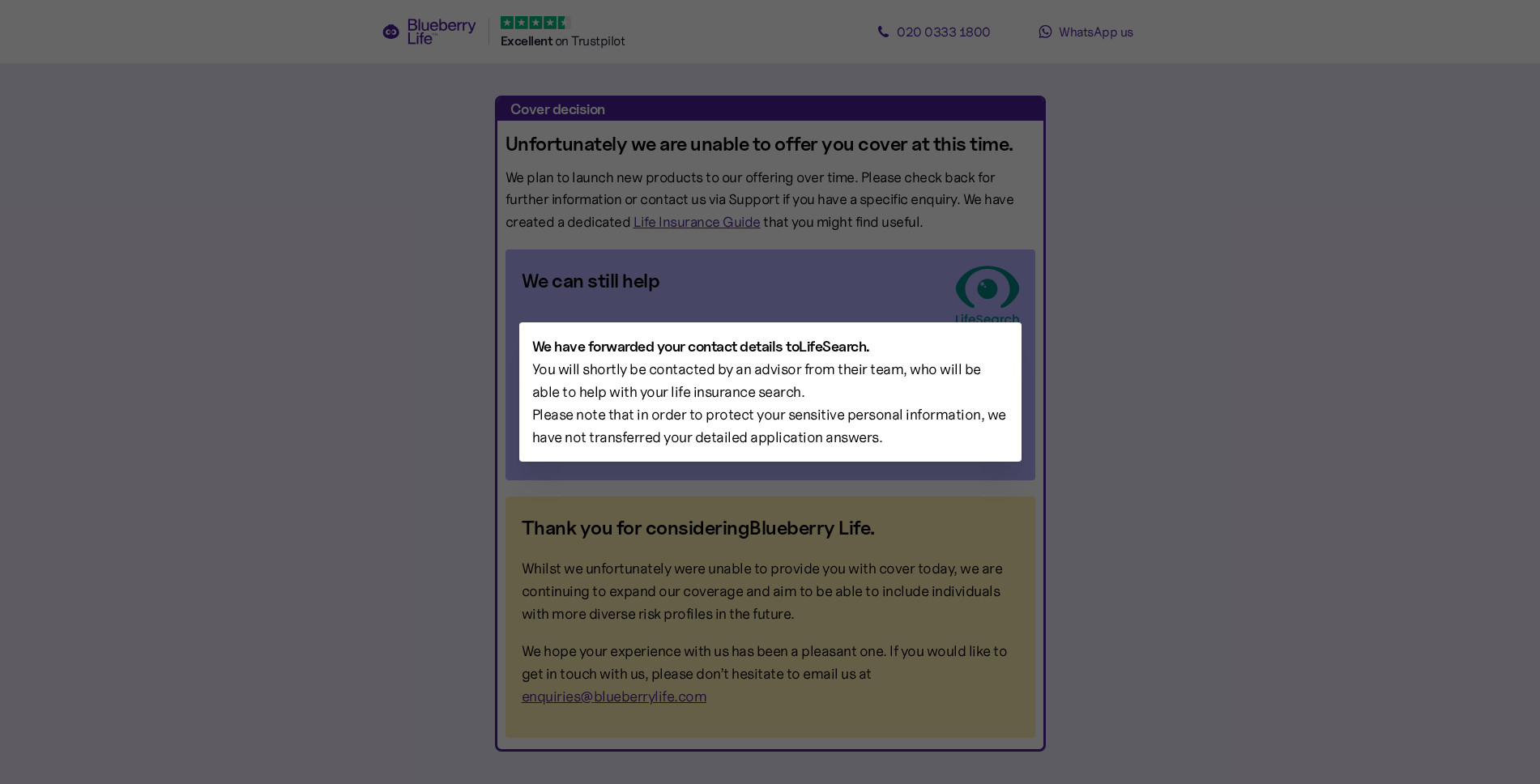 click at bounding box center (770, 392) 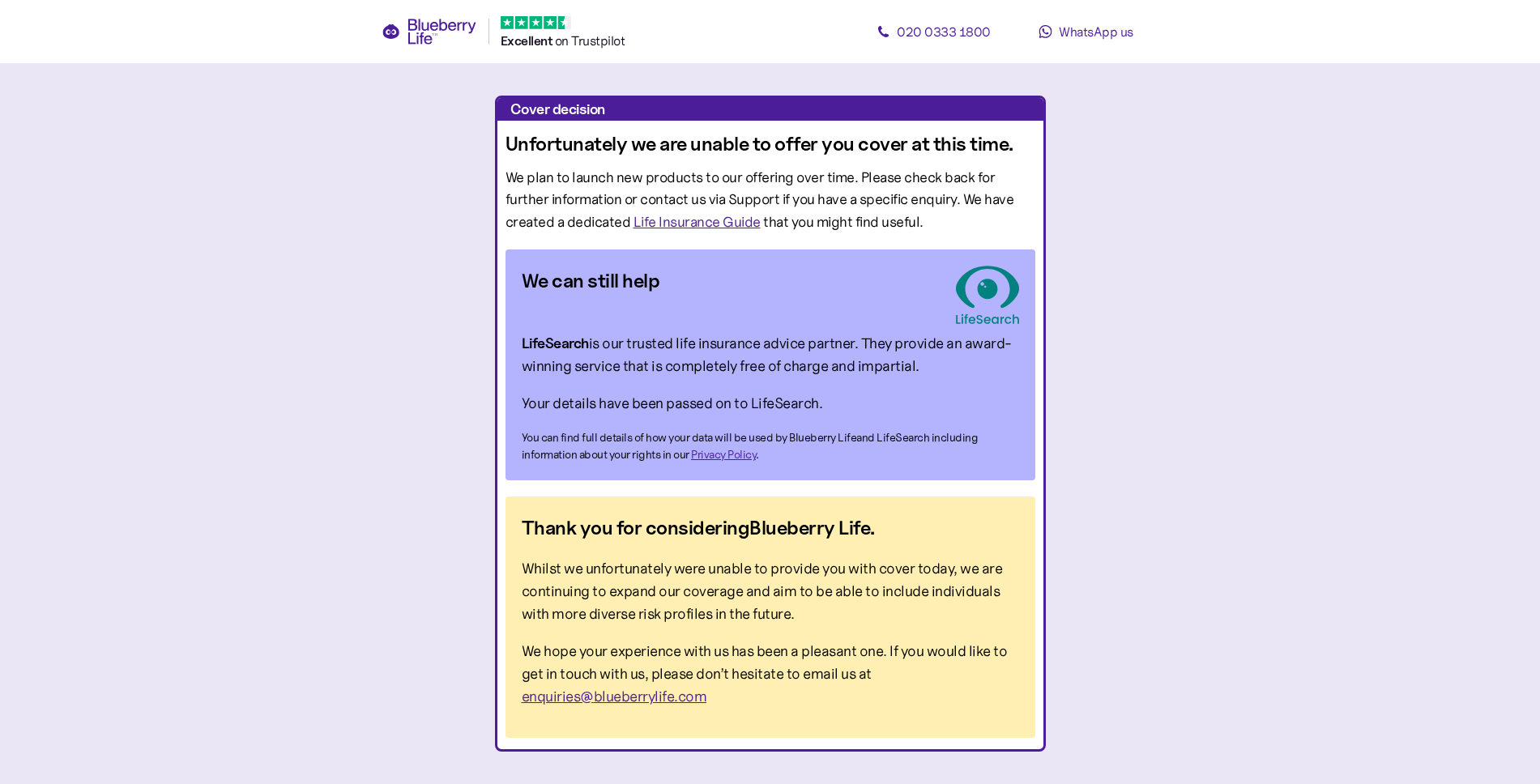scroll, scrollTop: 0, scrollLeft: 0, axis: both 